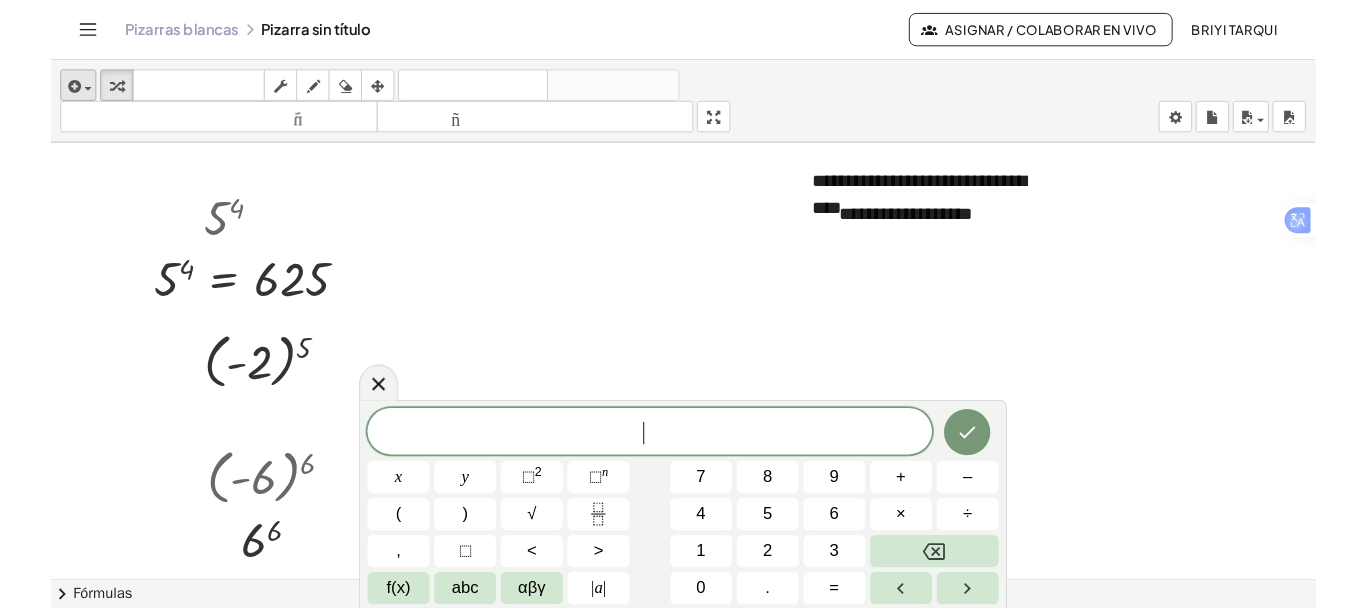 scroll, scrollTop: 0, scrollLeft: 0, axis: both 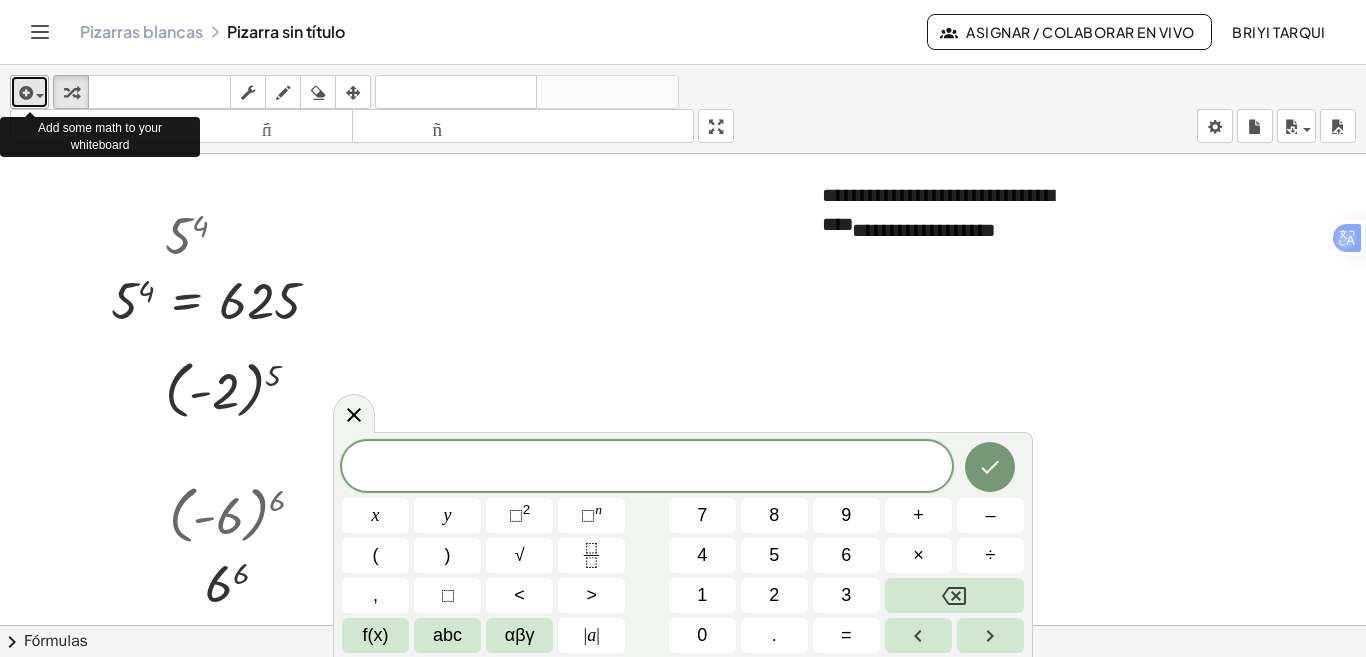 click at bounding box center [29, 92] 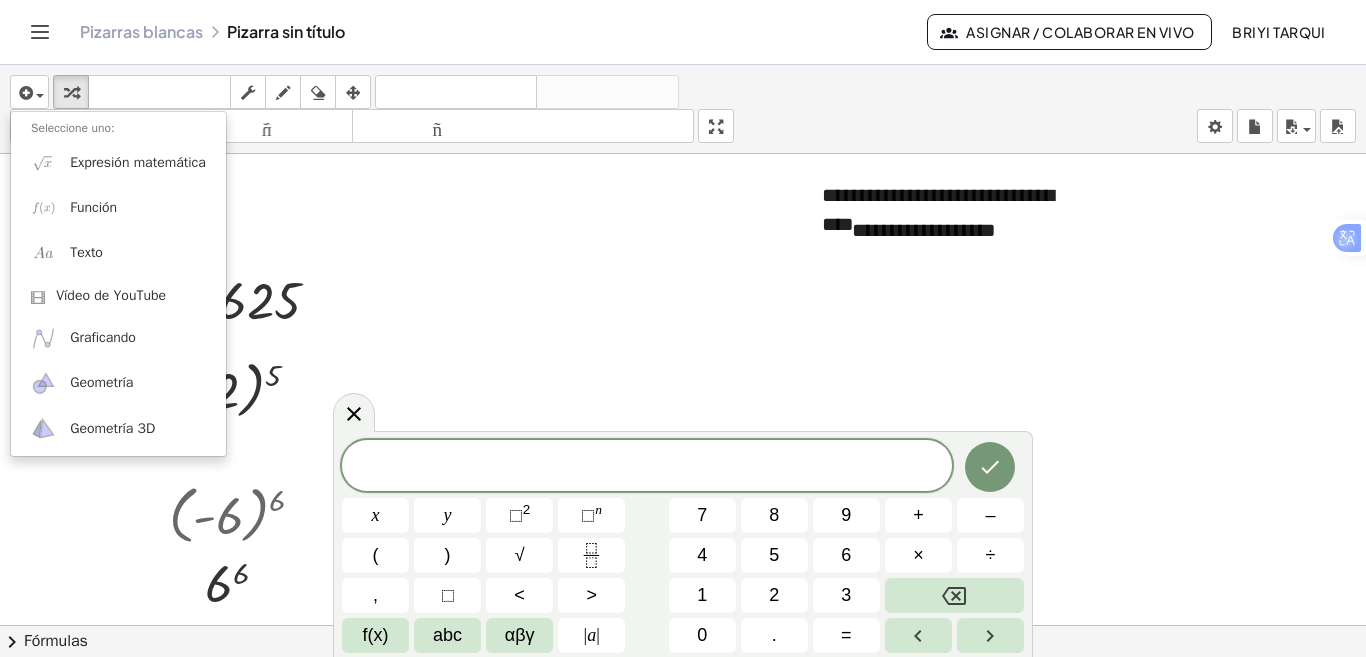 click 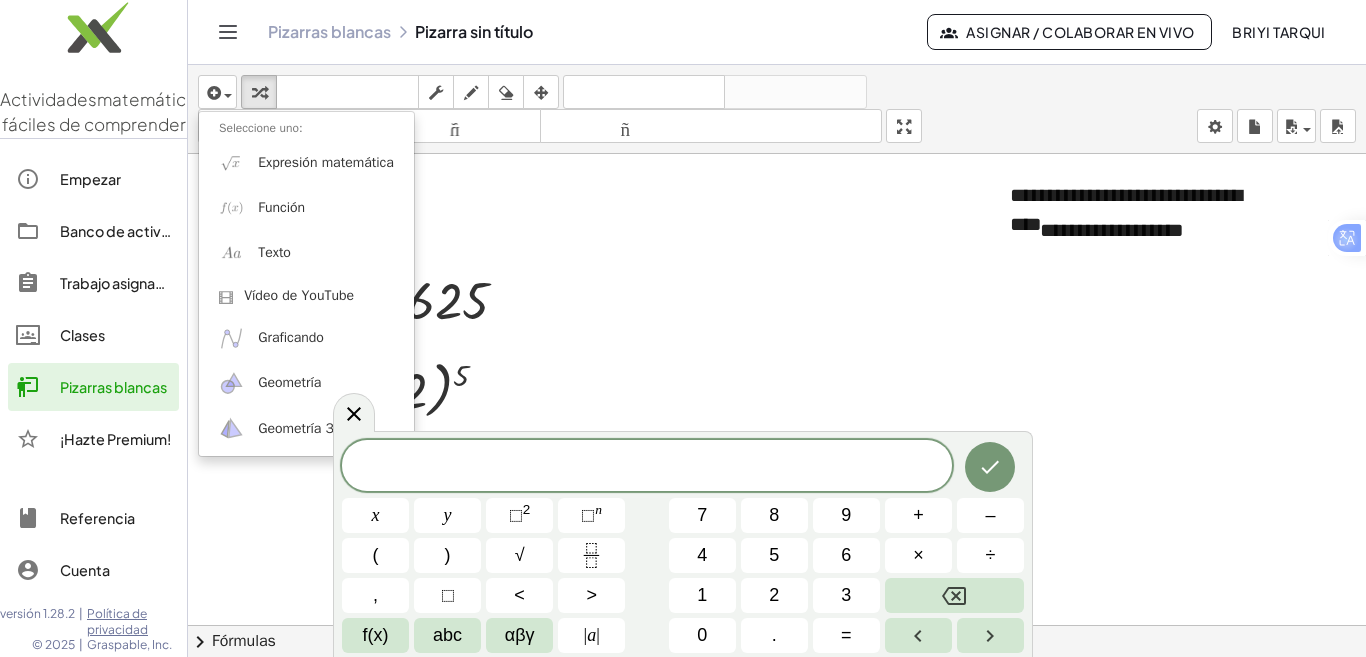 click on "Empezar" at bounding box center (90, 179) 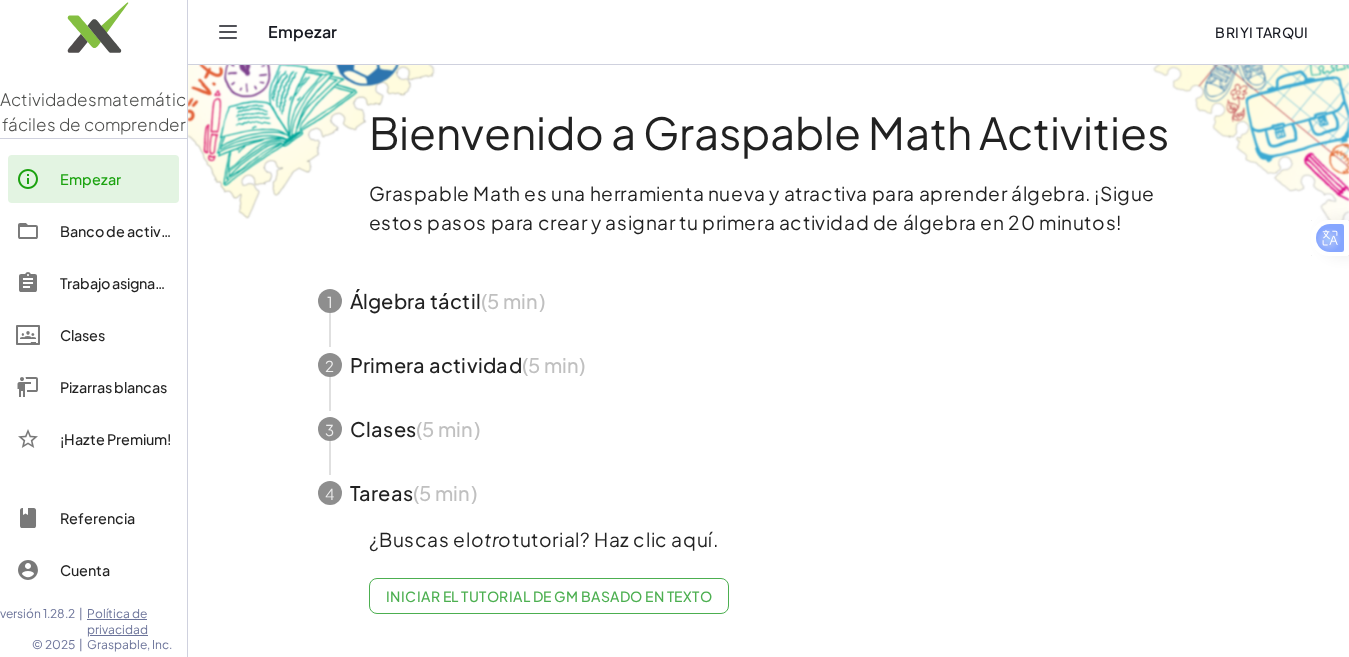 click on "Clases" at bounding box center [82, 335] 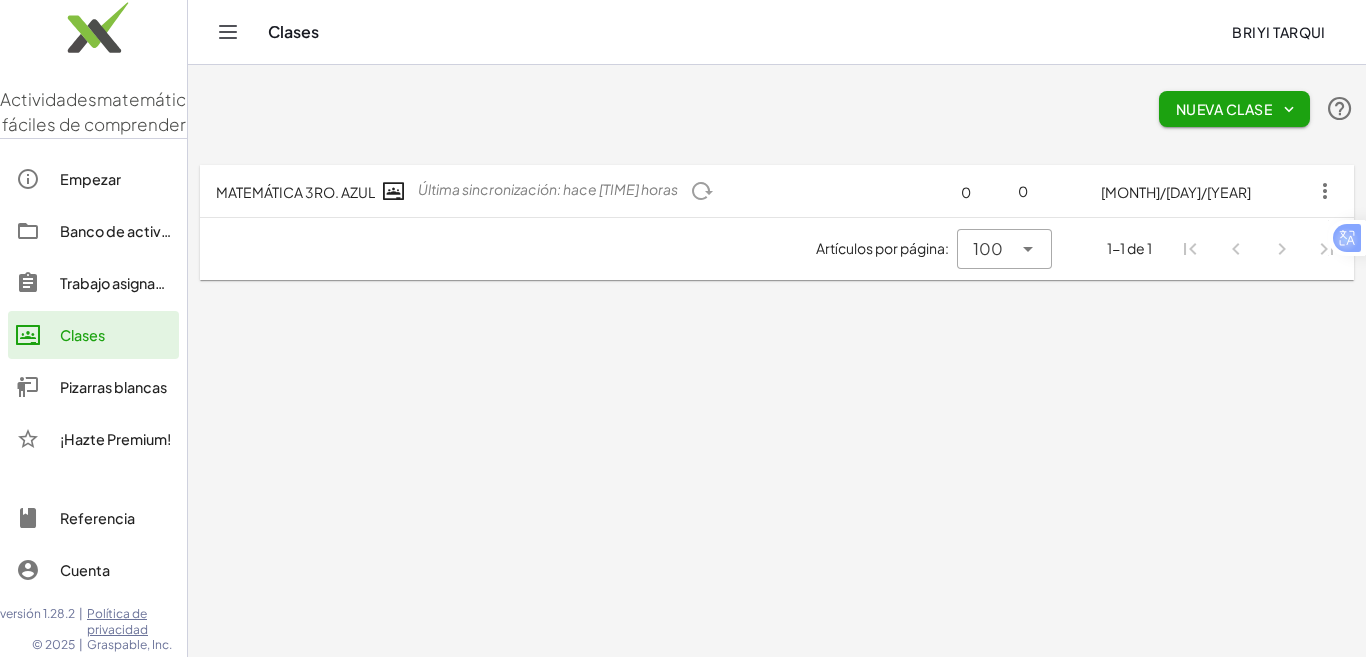 click on "Pizarras blancas" at bounding box center (113, 387) 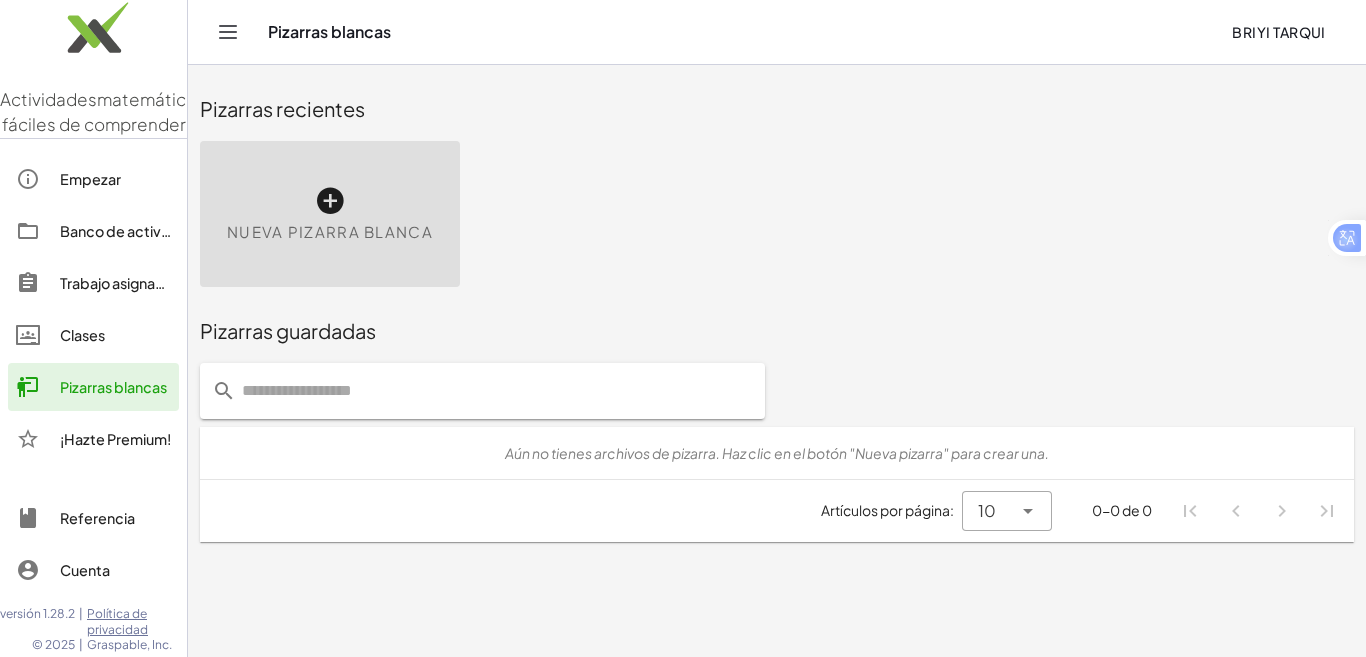 click at bounding box center [330, 201] 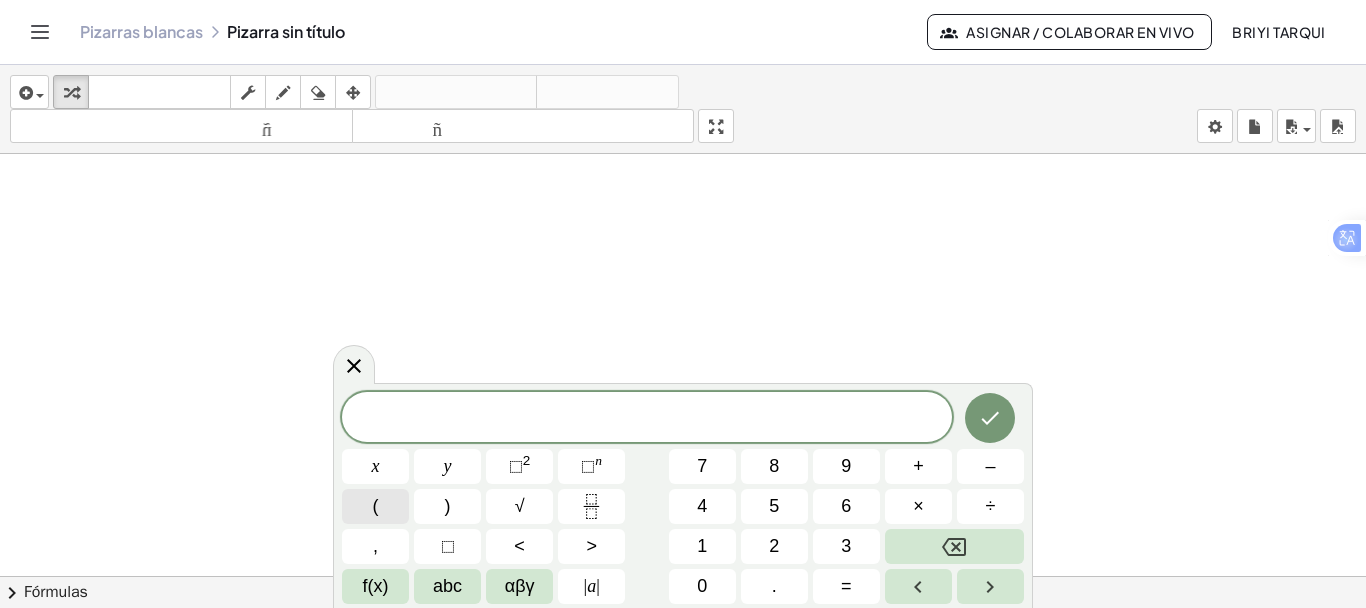 click on "(" at bounding box center [375, 506] 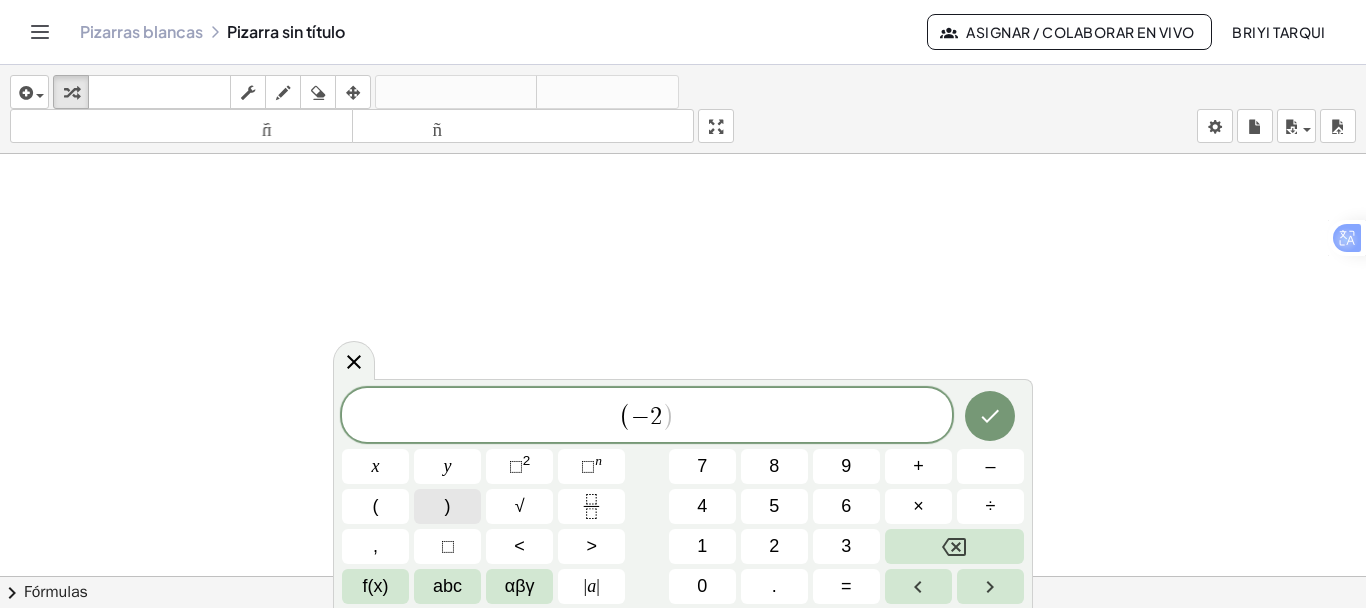 click on ")" at bounding box center [447, 506] 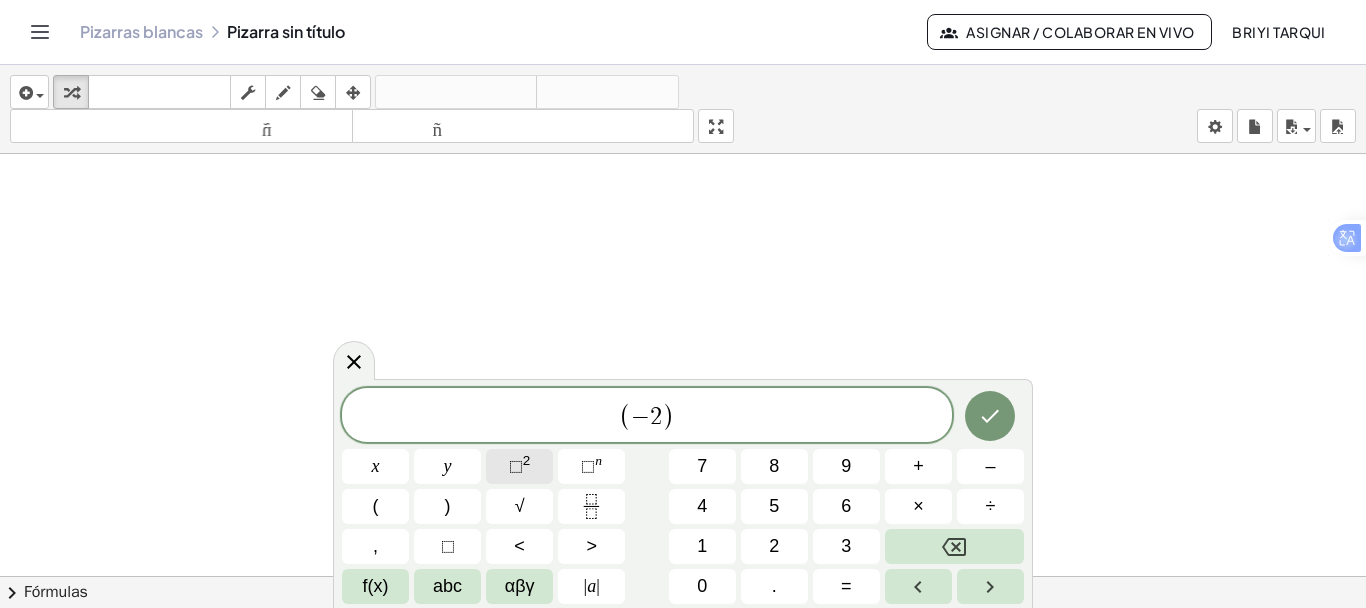 click on "⬚ 2" at bounding box center (519, 466) 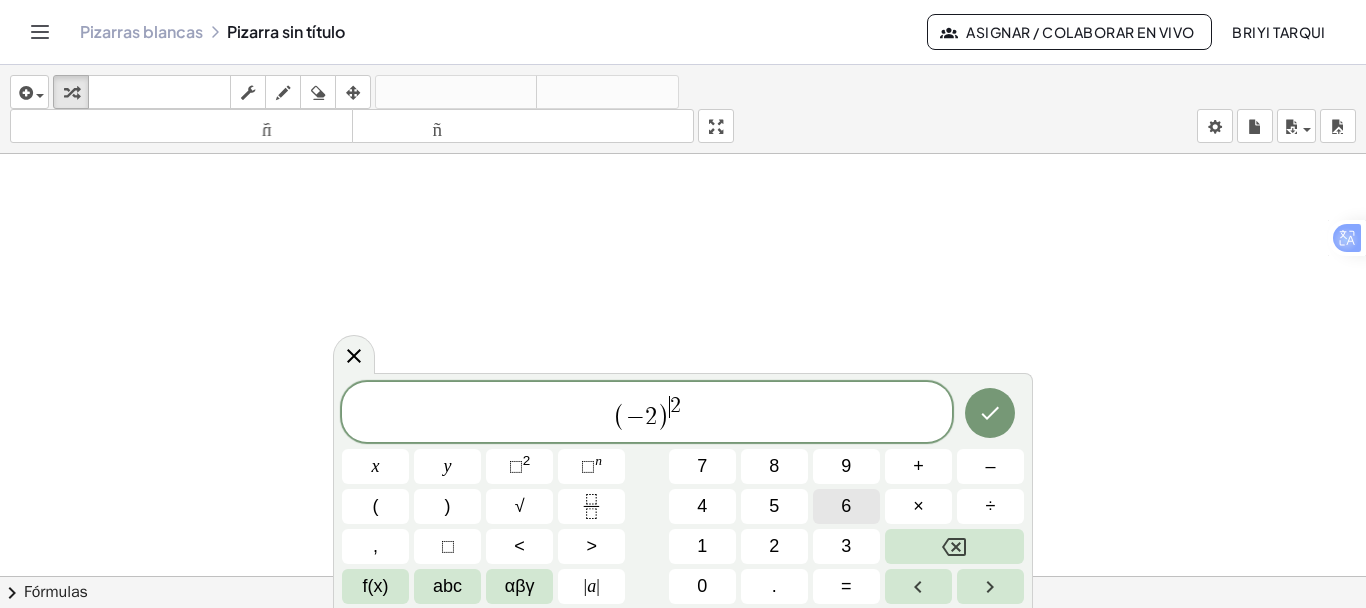 click on "6" at bounding box center [846, 506] 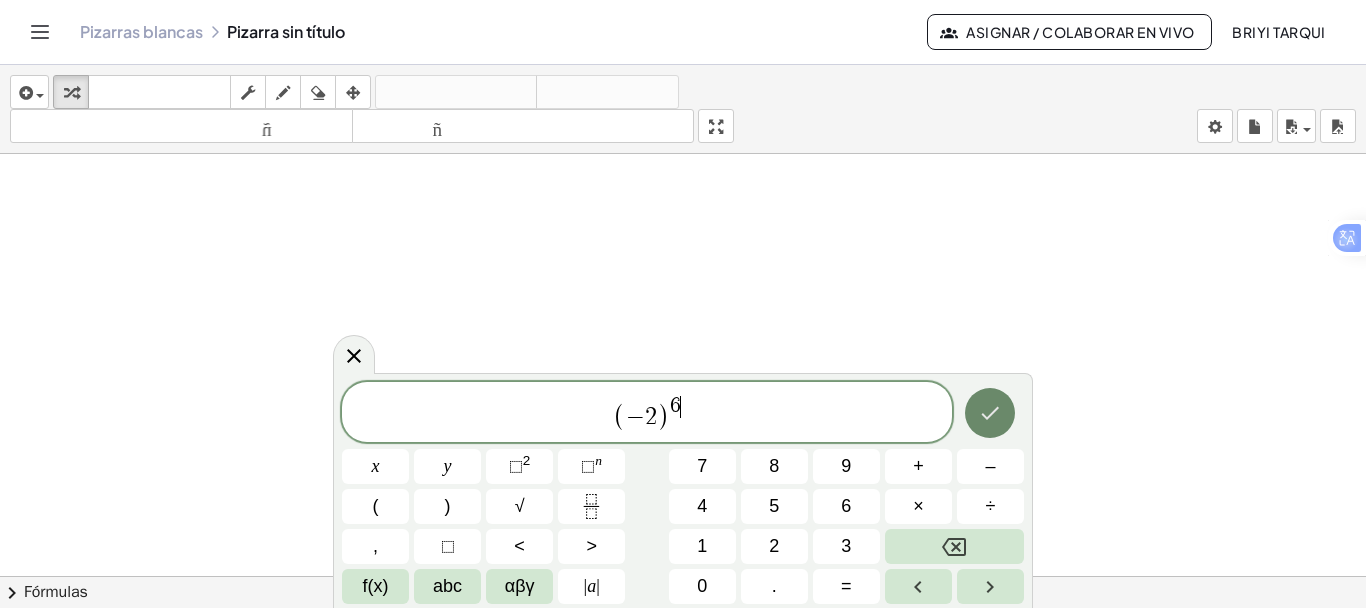 click 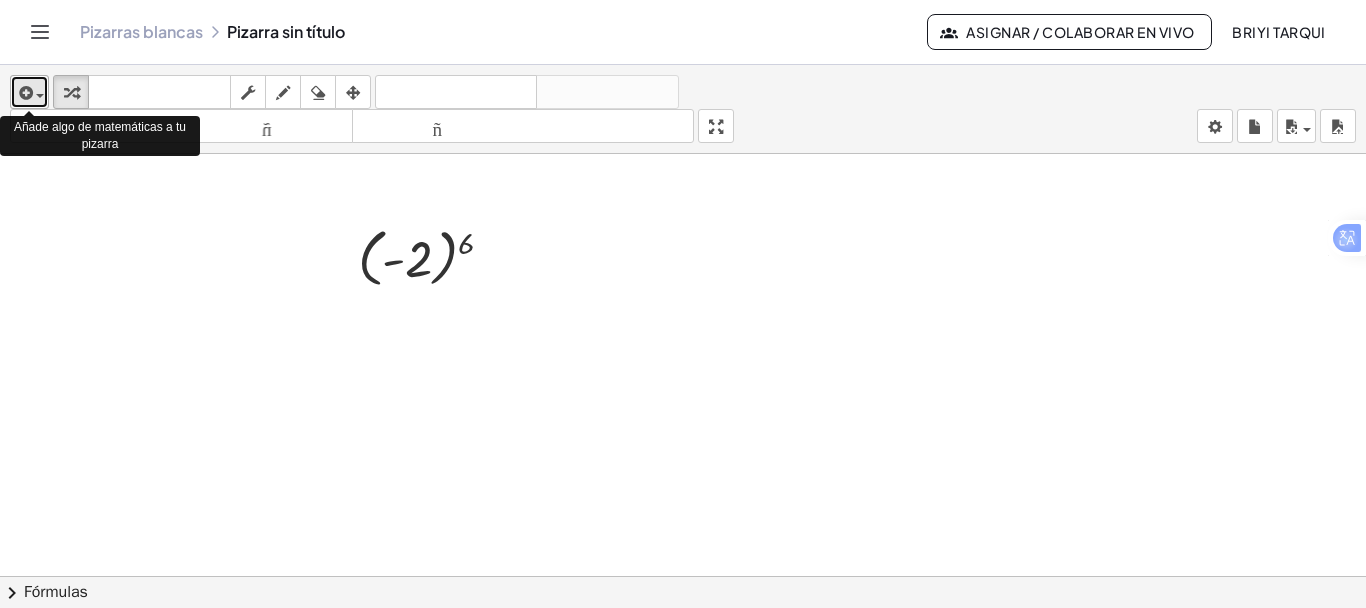 click at bounding box center [24, 93] 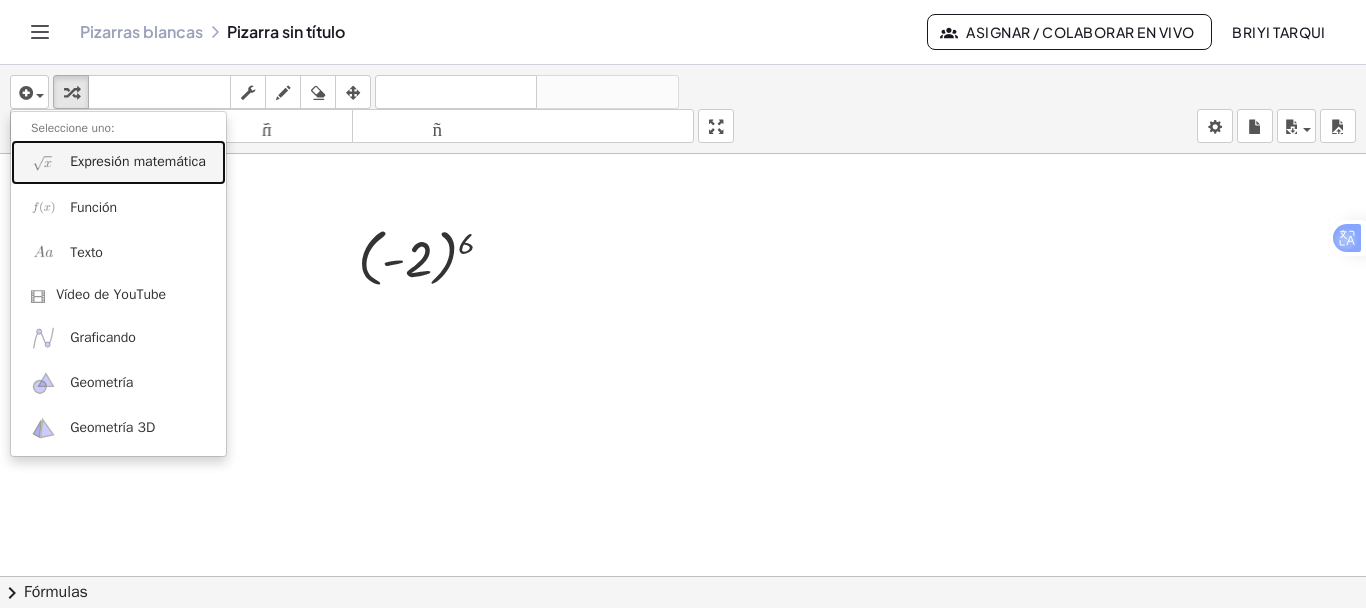 click on "Expresión matemática" at bounding box center [138, 161] 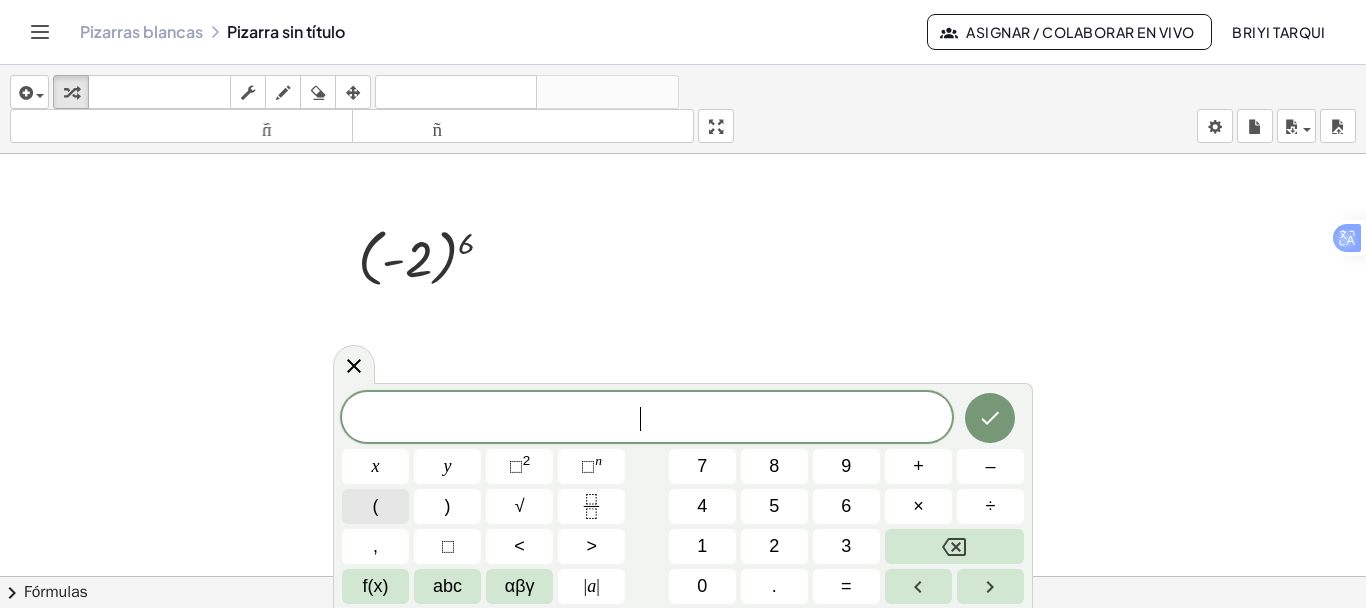 click on "(" at bounding box center [375, 506] 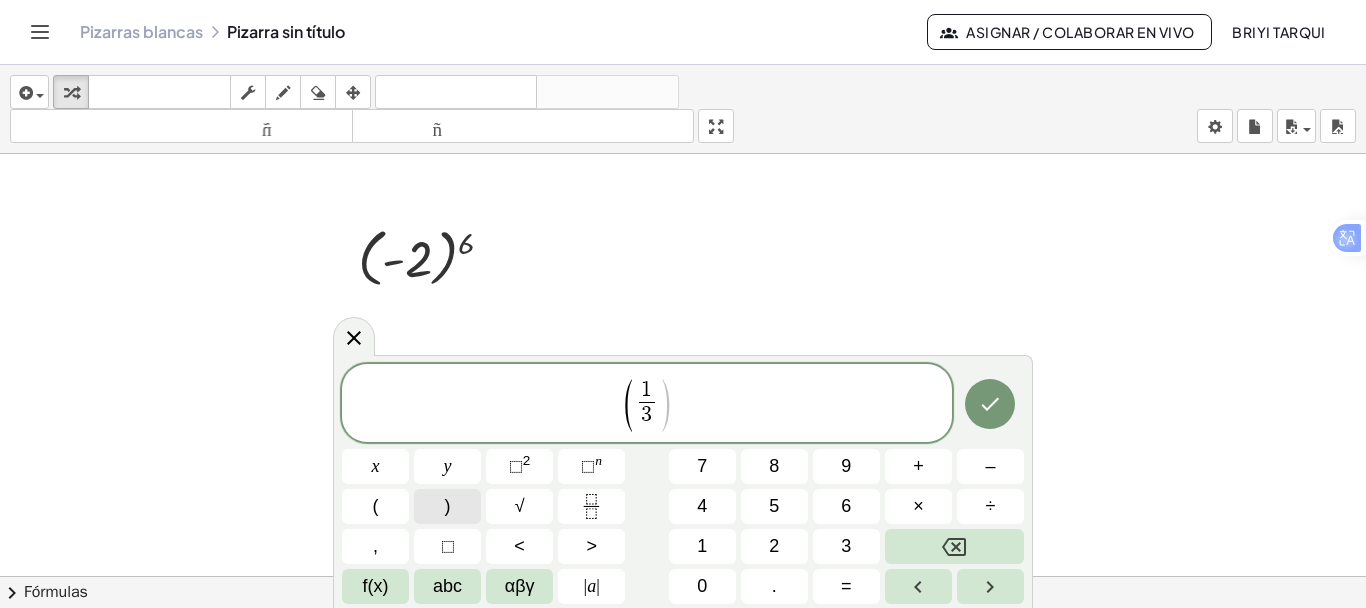 click on ")" at bounding box center (447, 506) 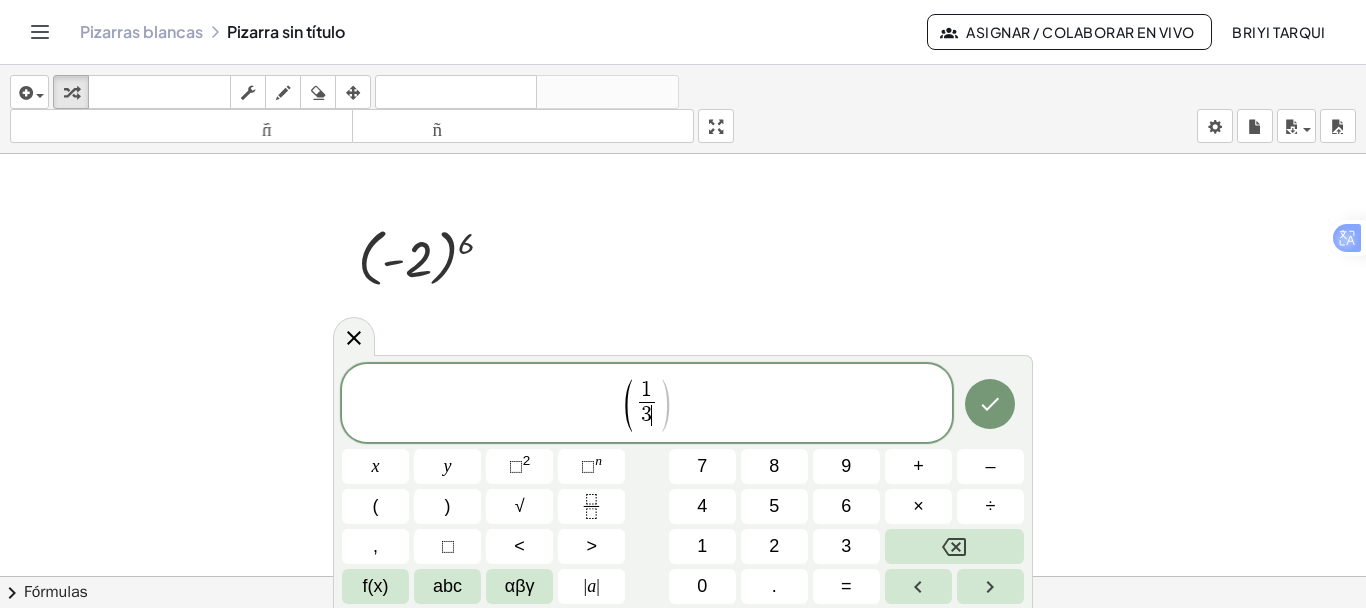 click on "( [NUMBER] [NUMBER] )" at bounding box center (647, 404) 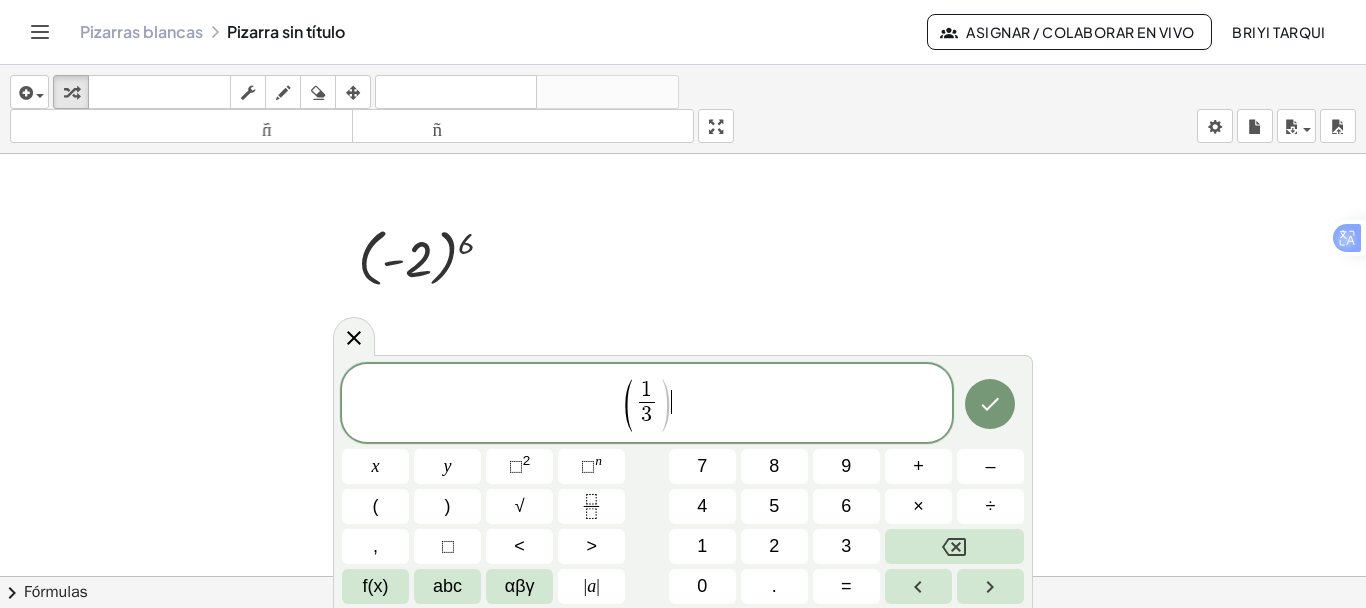 click on "( [NUMBER] [NUMBER] )" at bounding box center [647, 404] 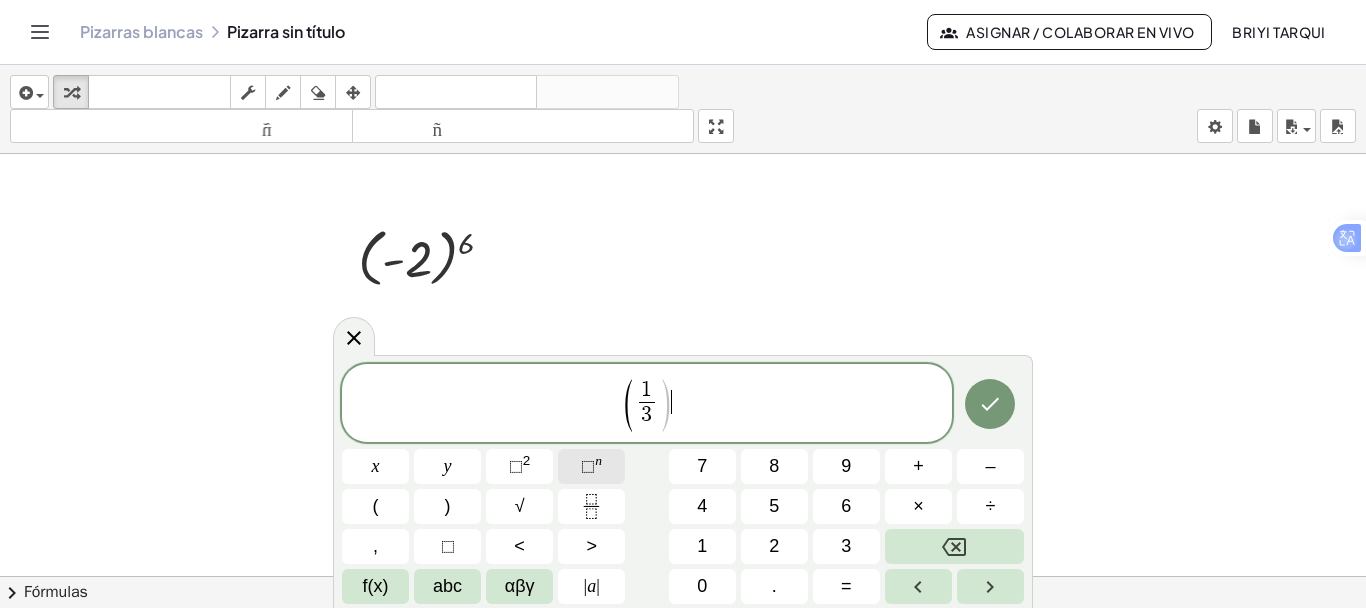 click on "⬚" at bounding box center (588, 466) 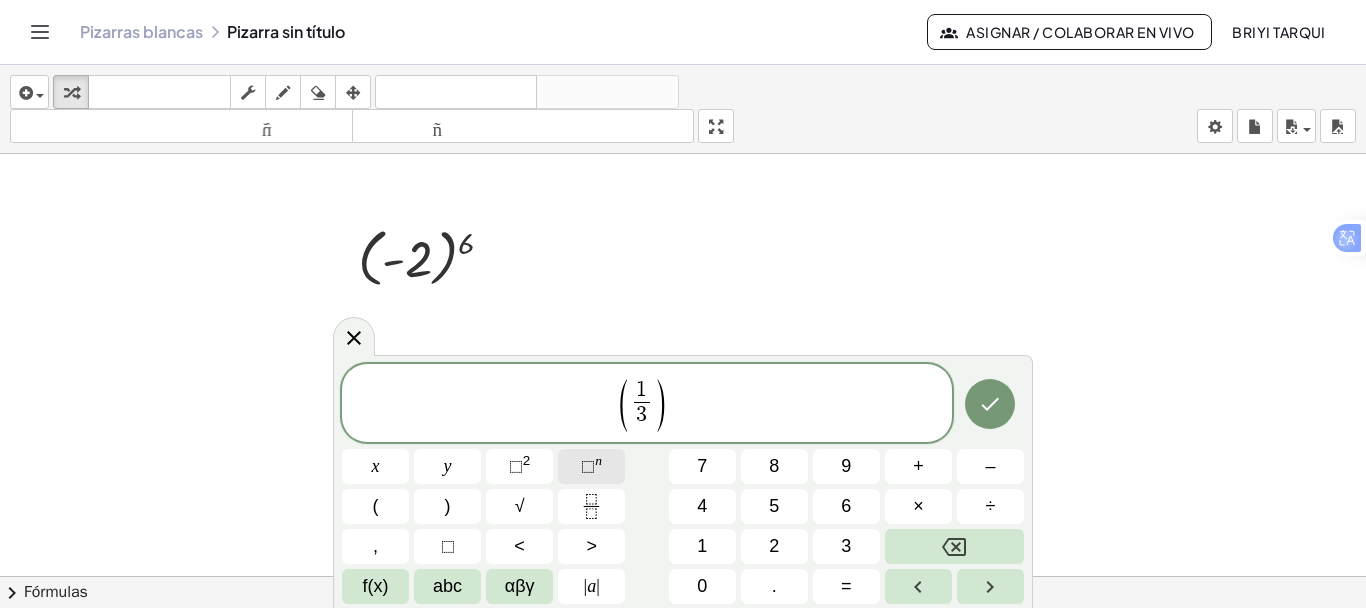 click on "n" at bounding box center (598, 460) 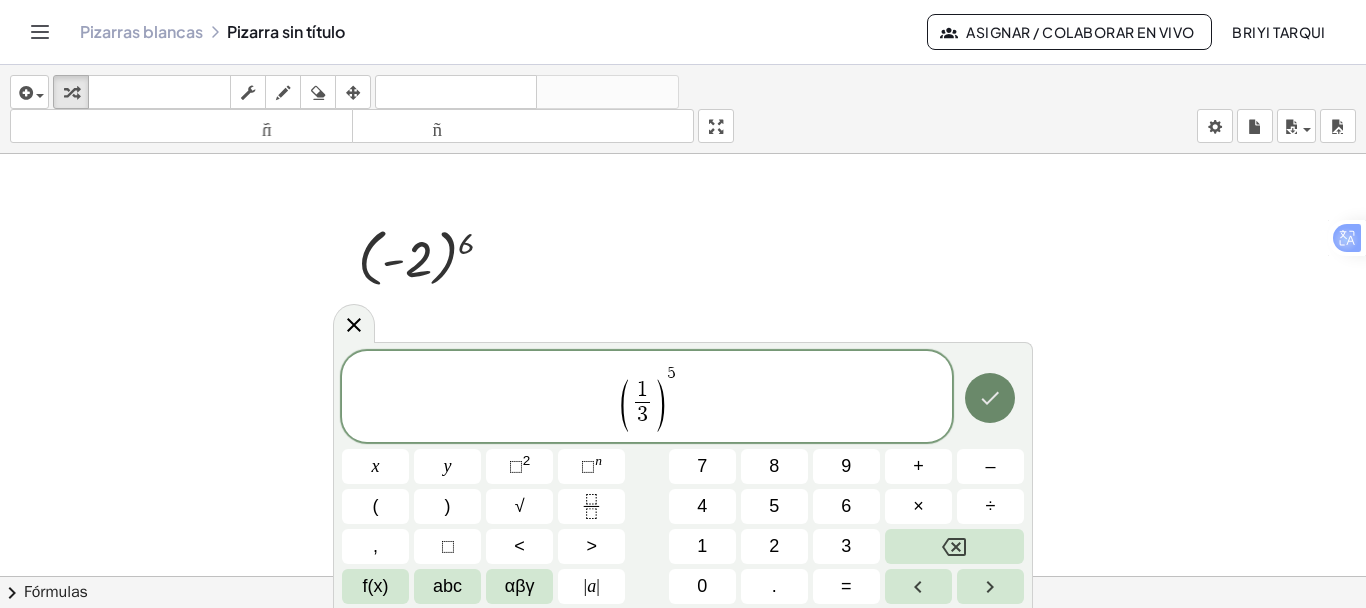 click 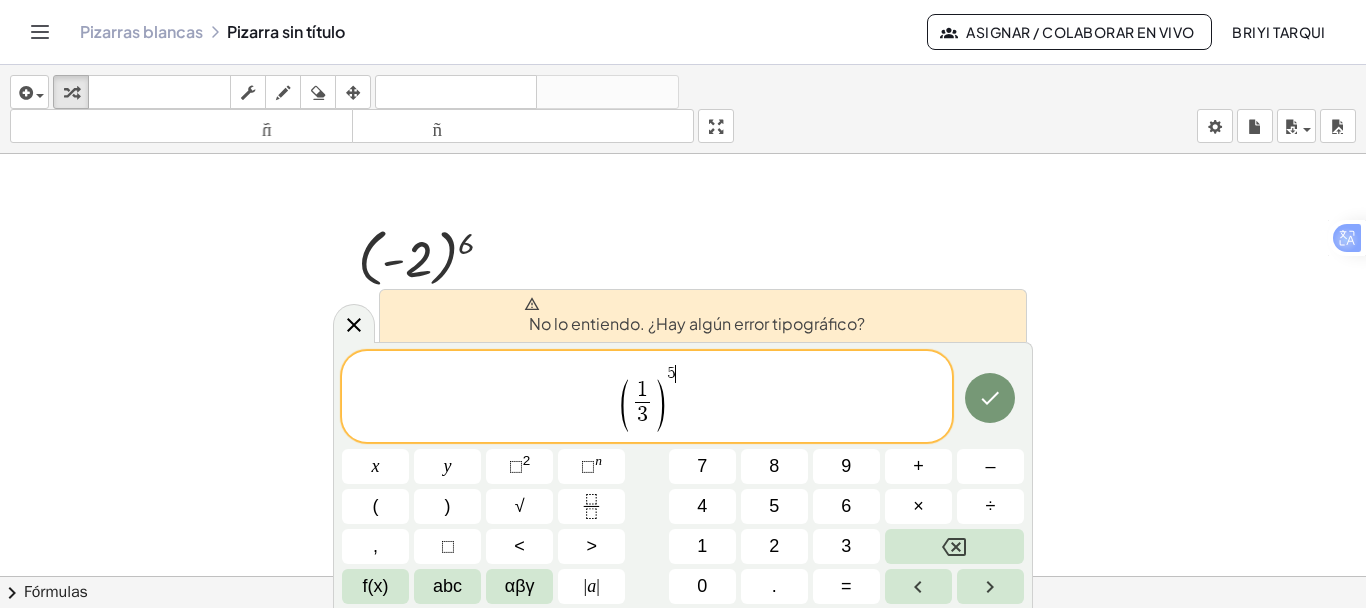 click on "( [NUMBER] [NUMBER] ) [NUMBER]" at bounding box center (647, 398) 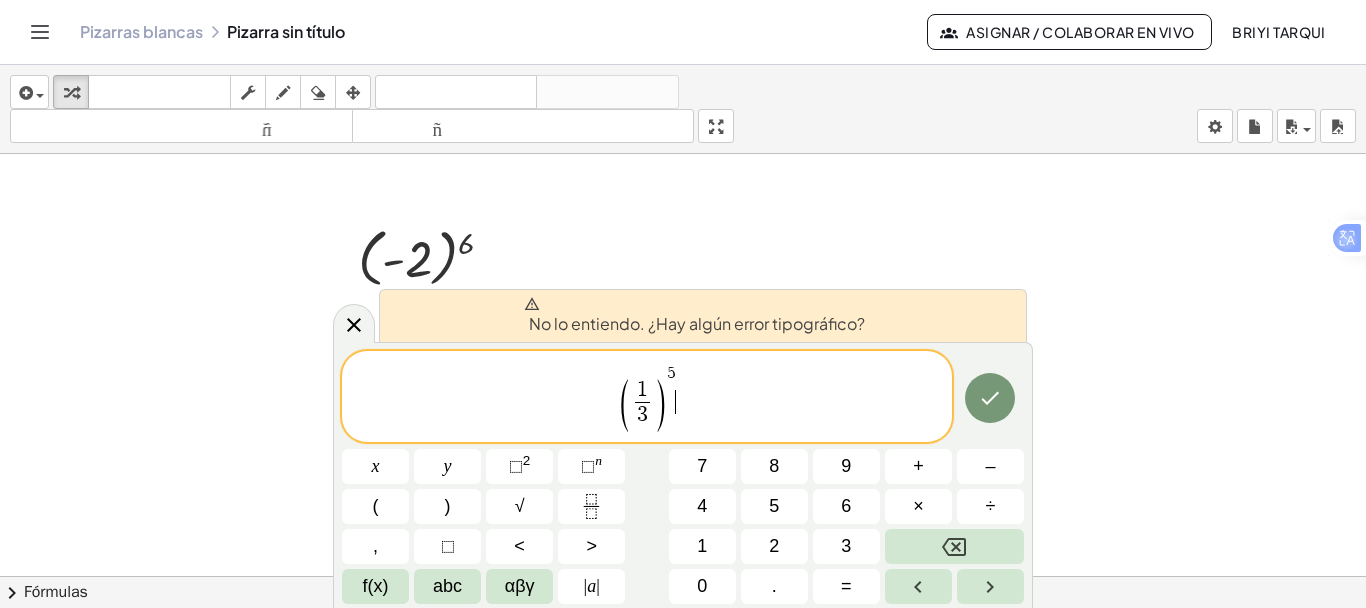 click on "( [NUMBER] [NUMBER] ) [NUMBER]" at bounding box center [647, 398] 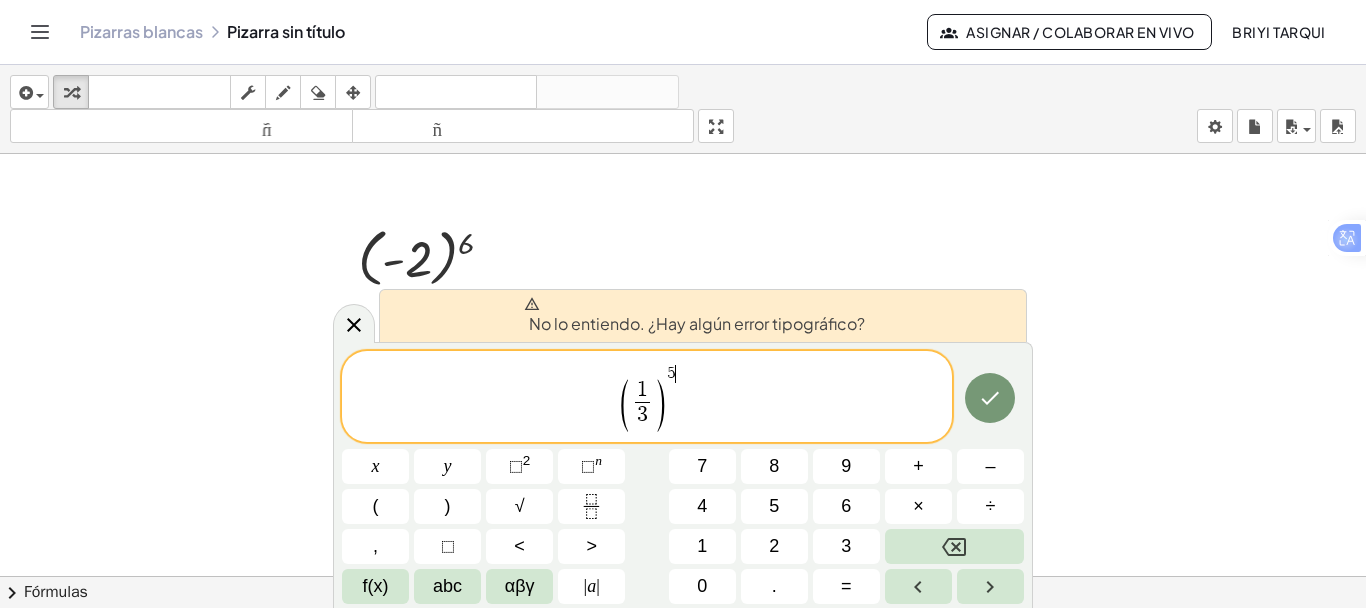 click on "5 ​" at bounding box center [671, 374] 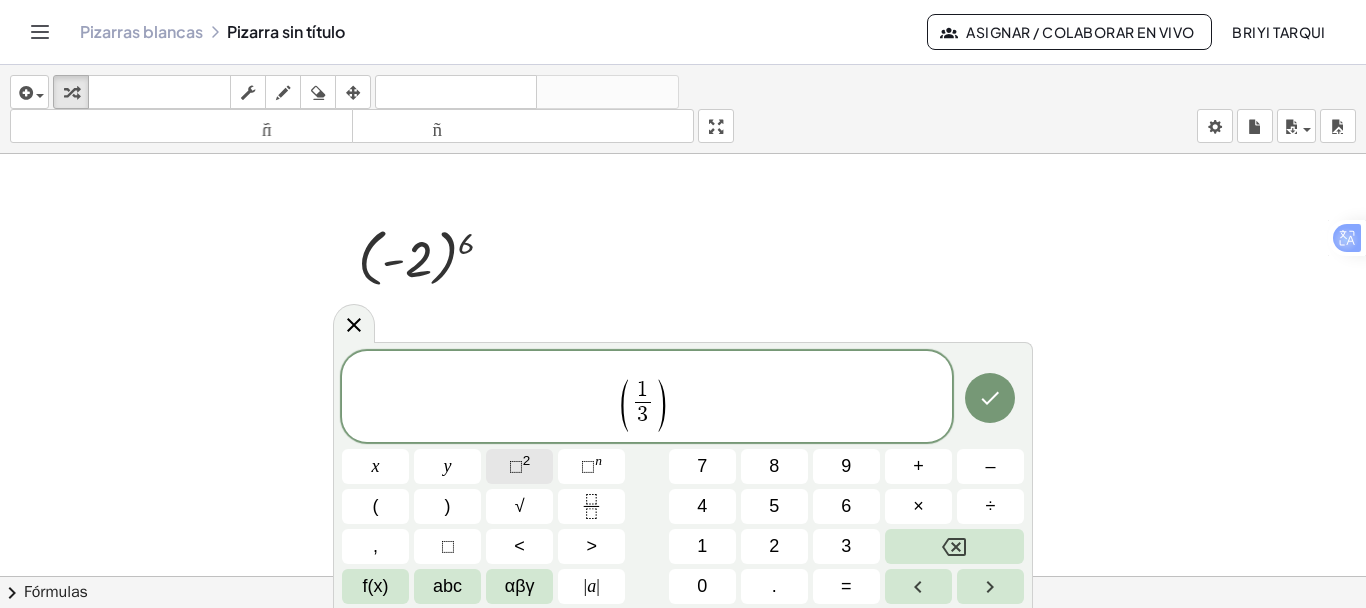 click on "⬚ 2" 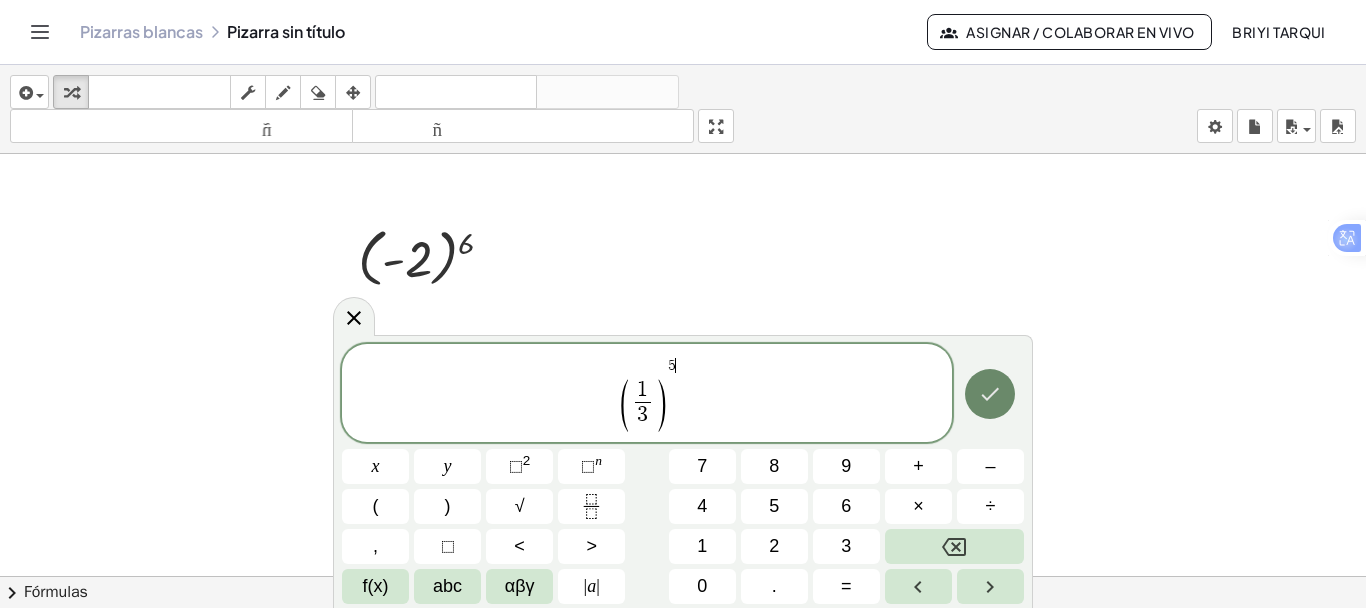 click 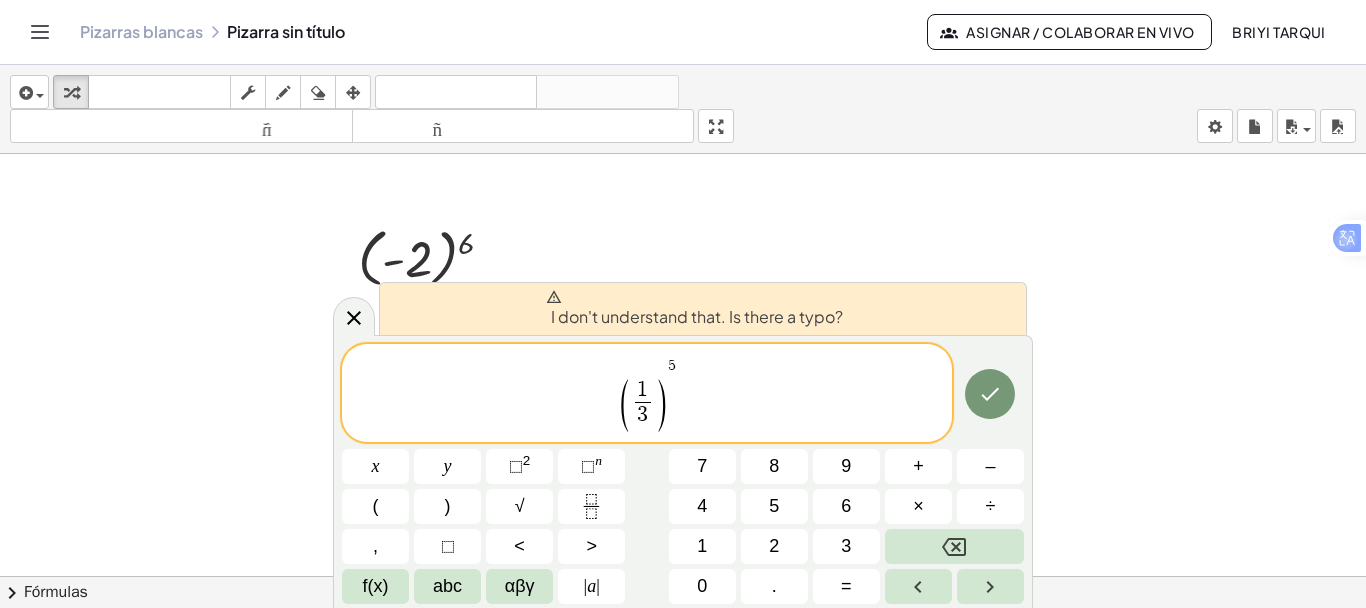 click on "I don't understand that. Is there a typo?" at bounding box center [694, 309] 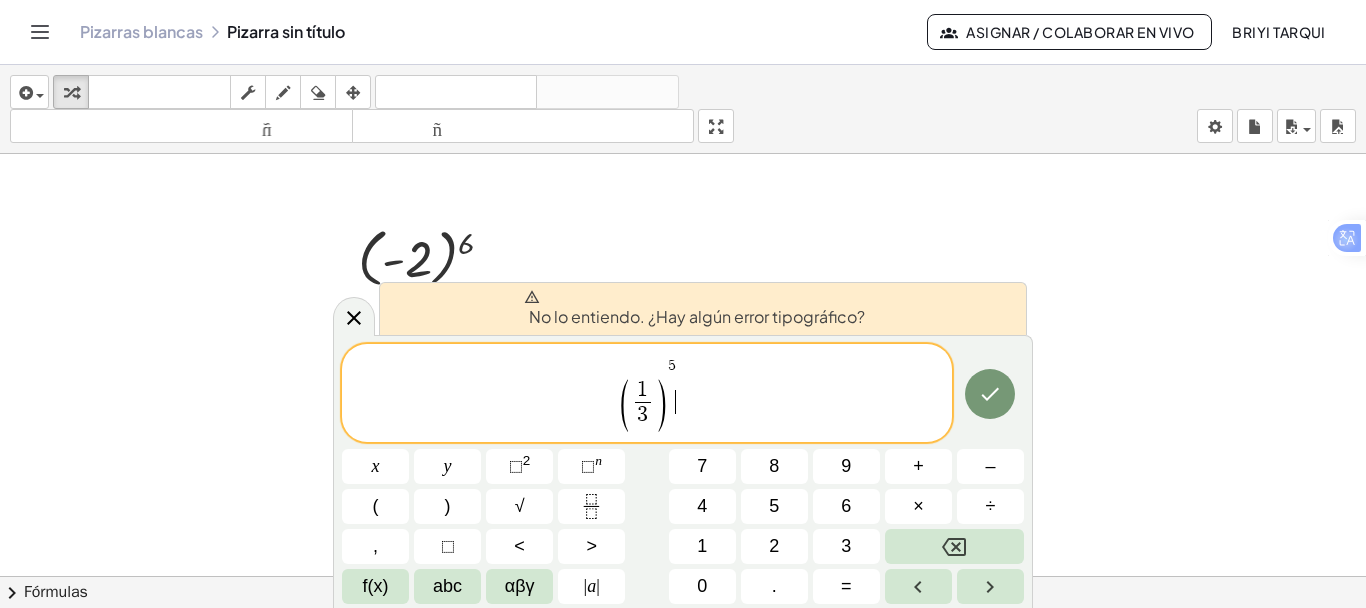 click on "( [NUMBER] [NUMBER] ) [NUMBER]" at bounding box center (647, 394) 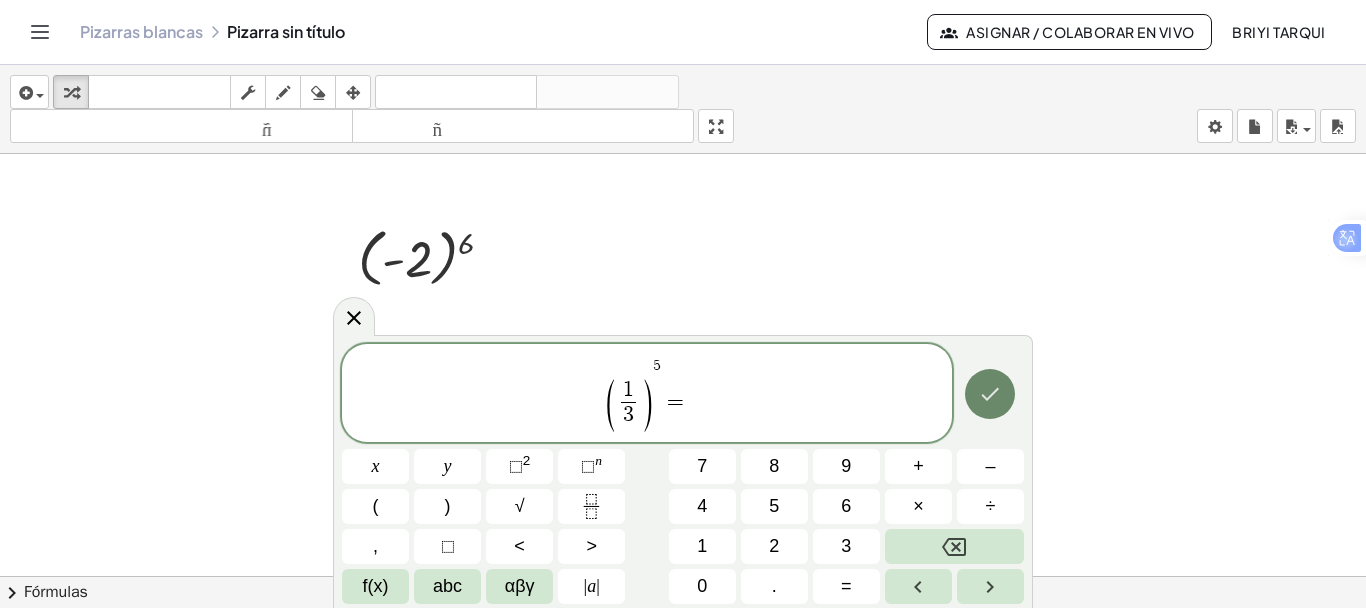 click 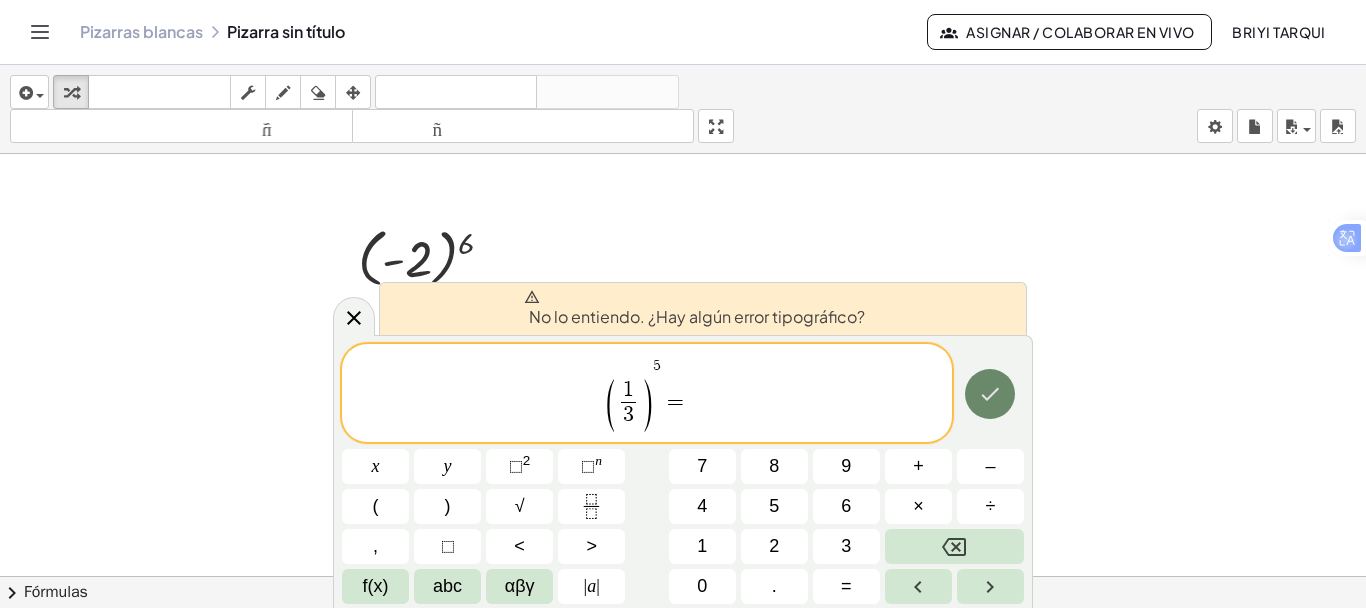 click 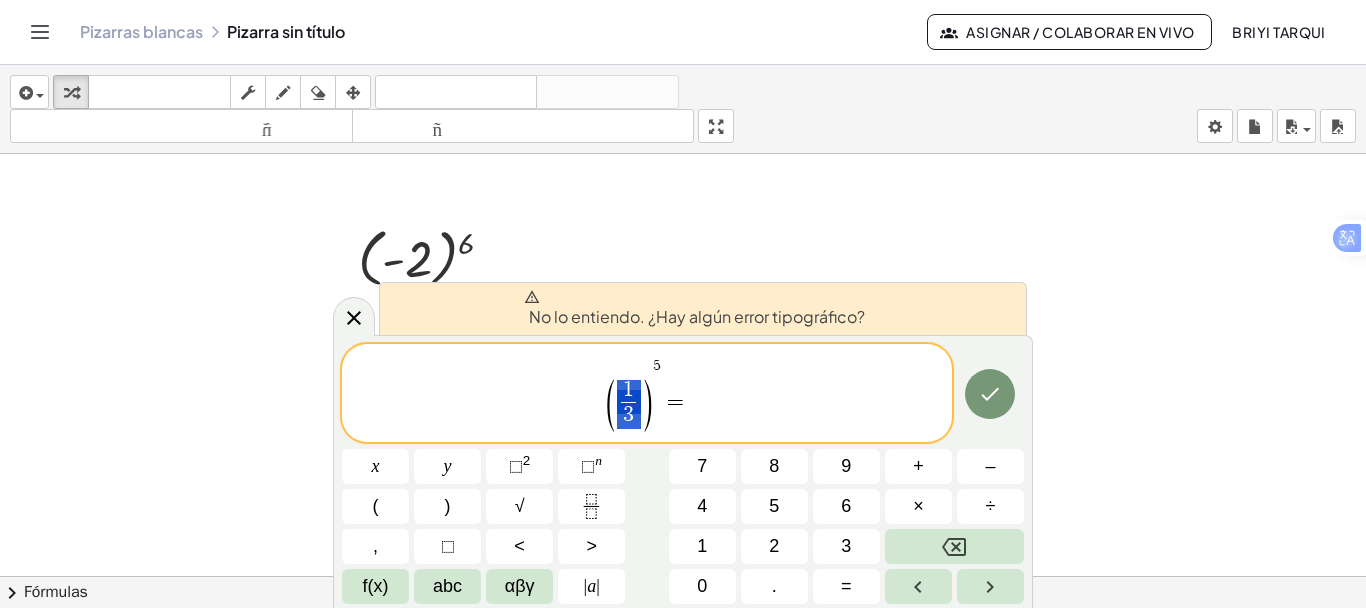 drag, startPoint x: 640, startPoint y: 416, endPoint x: 629, endPoint y: 402, distance: 17.804493 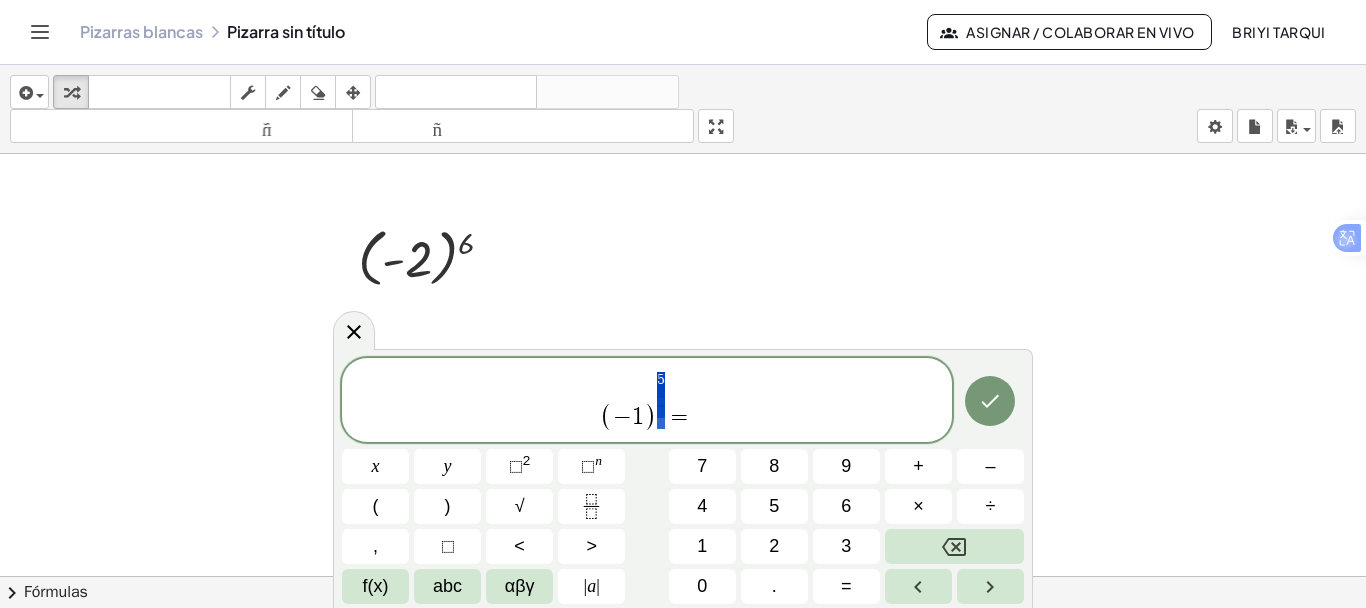 click on "( [NUMBER] [NUMBER] ) [NUMBER]" at bounding box center [647, 401] 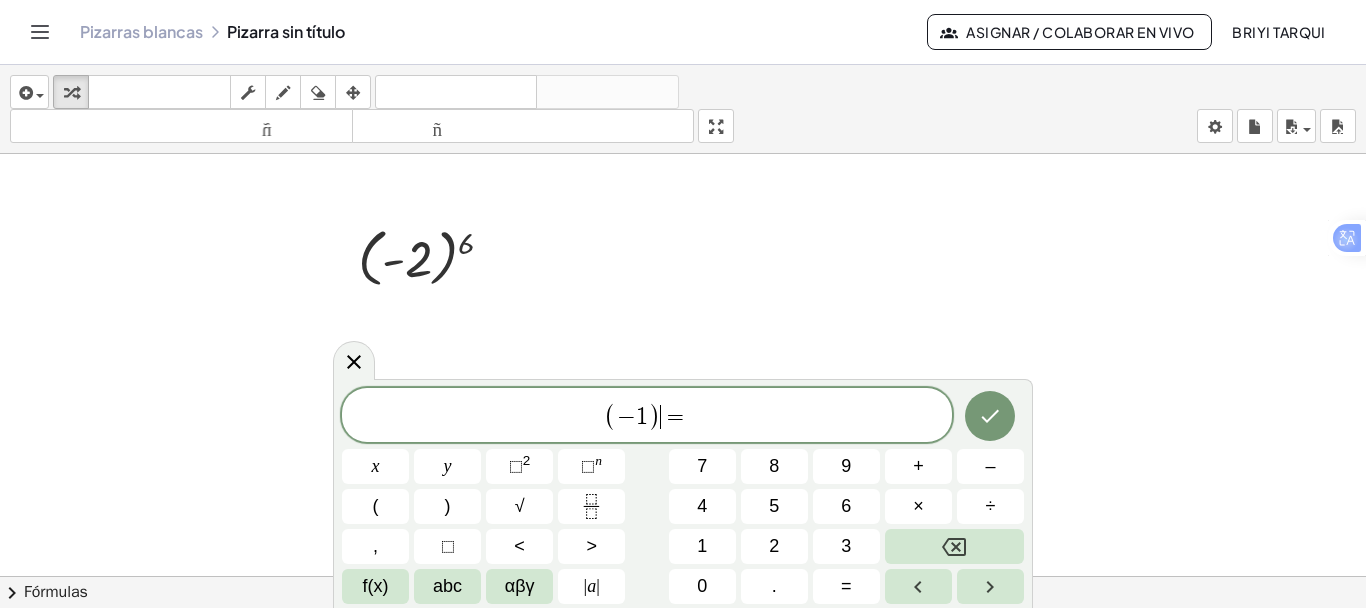 click on "=" at bounding box center [675, 417] 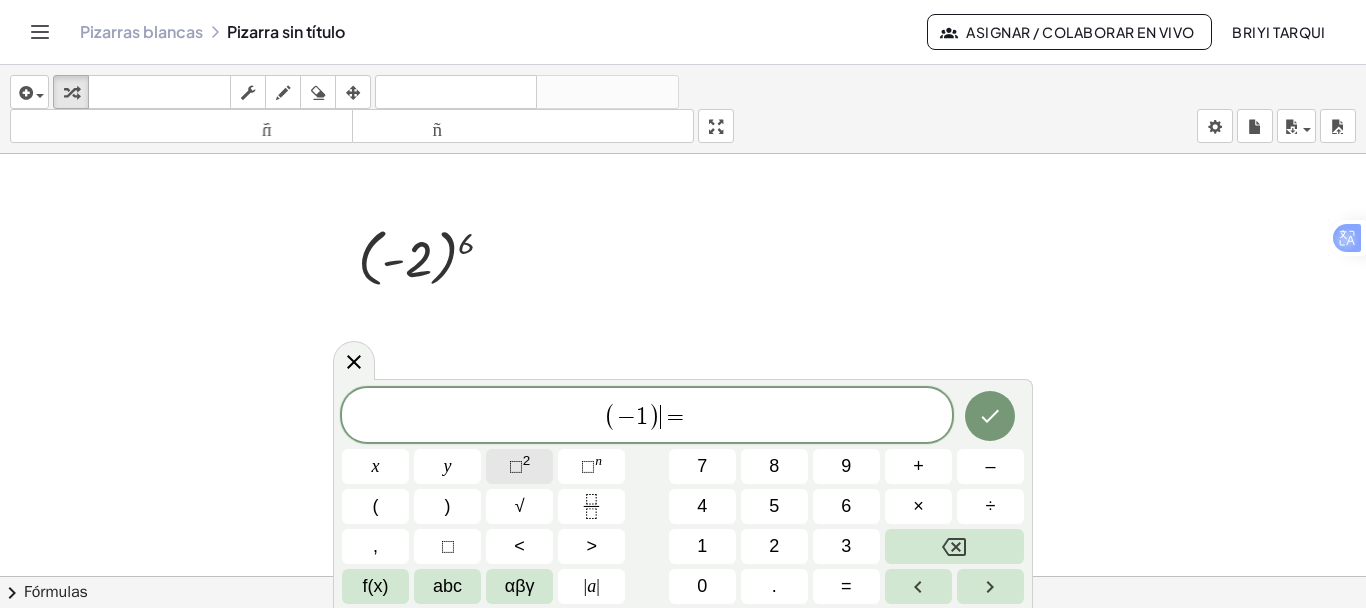 click on "2" at bounding box center [527, 460] 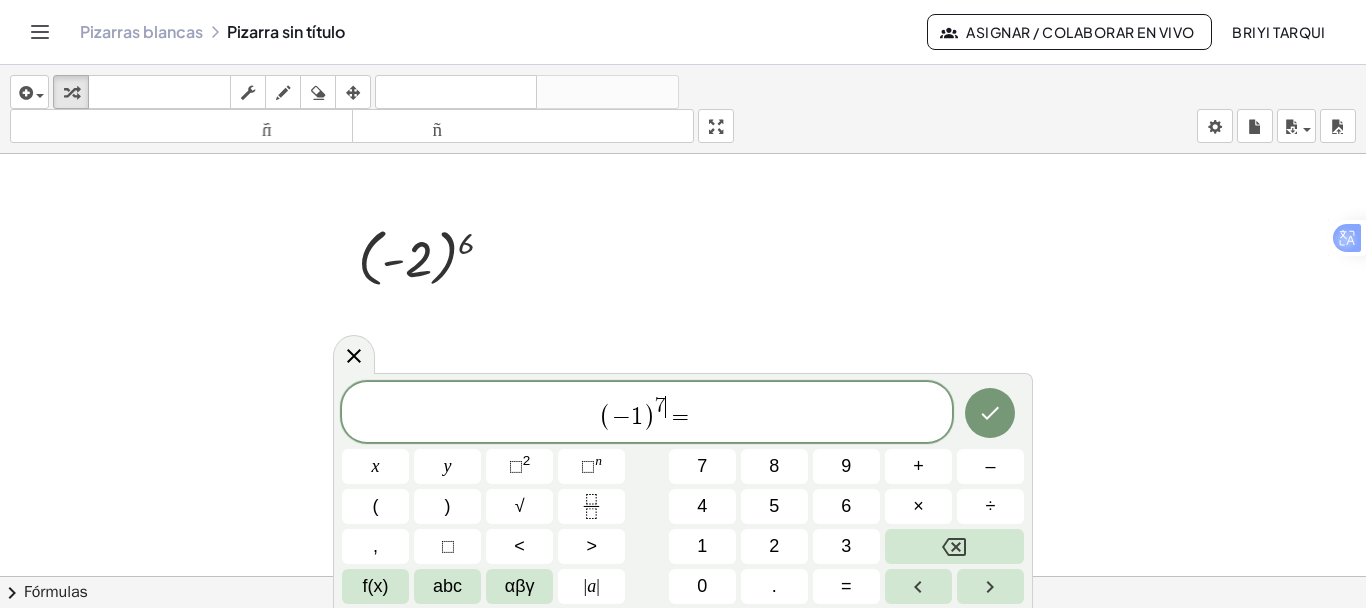 click on "( − [NUMBER] ) [NUMBER] =" at bounding box center (647, 413) 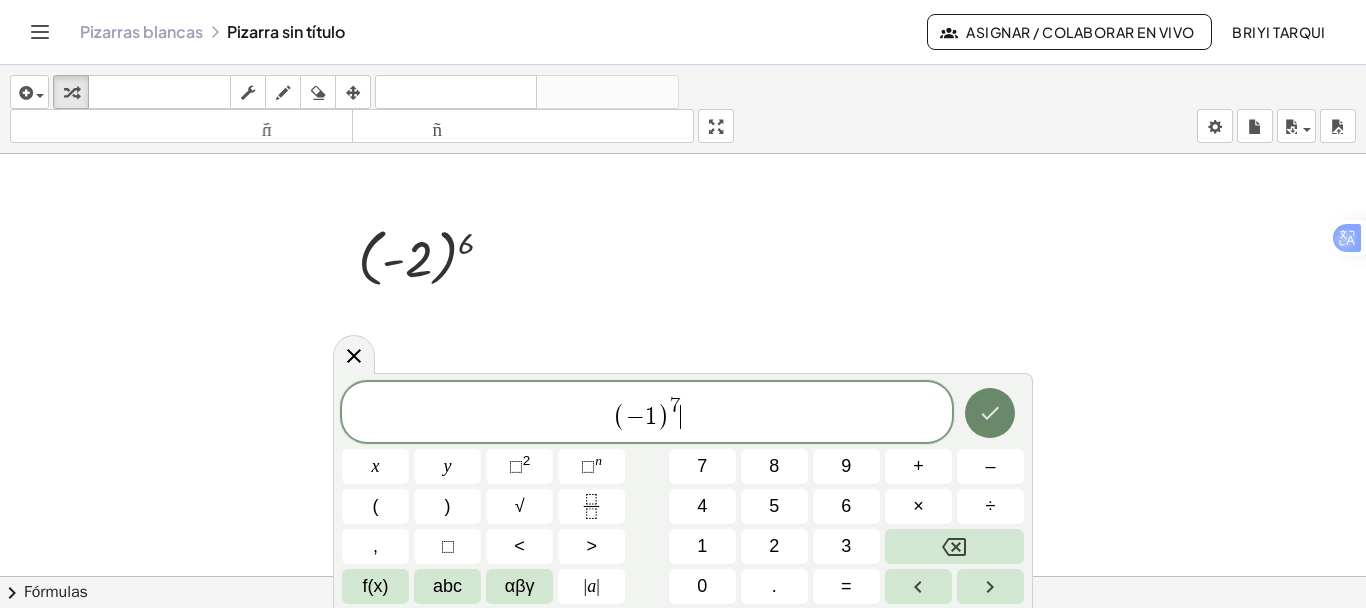 click 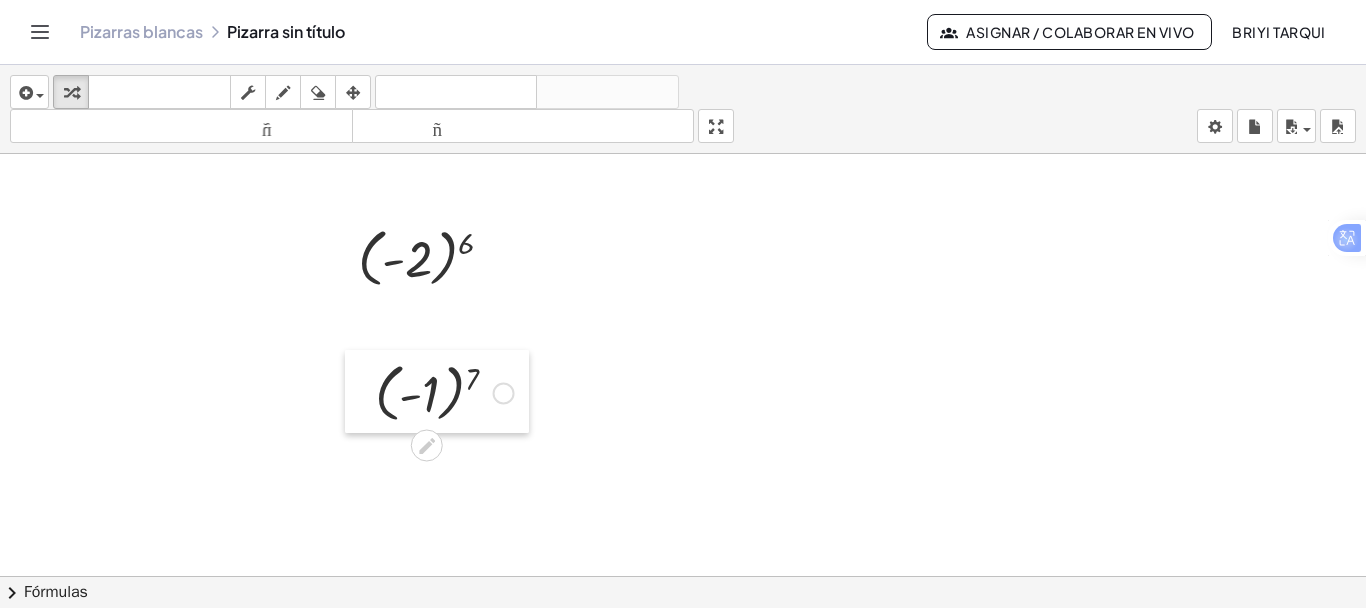 drag, startPoint x: 685, startPoint y: 232, endPoint x: 370, endPoint y: 386, distance: 350.62943 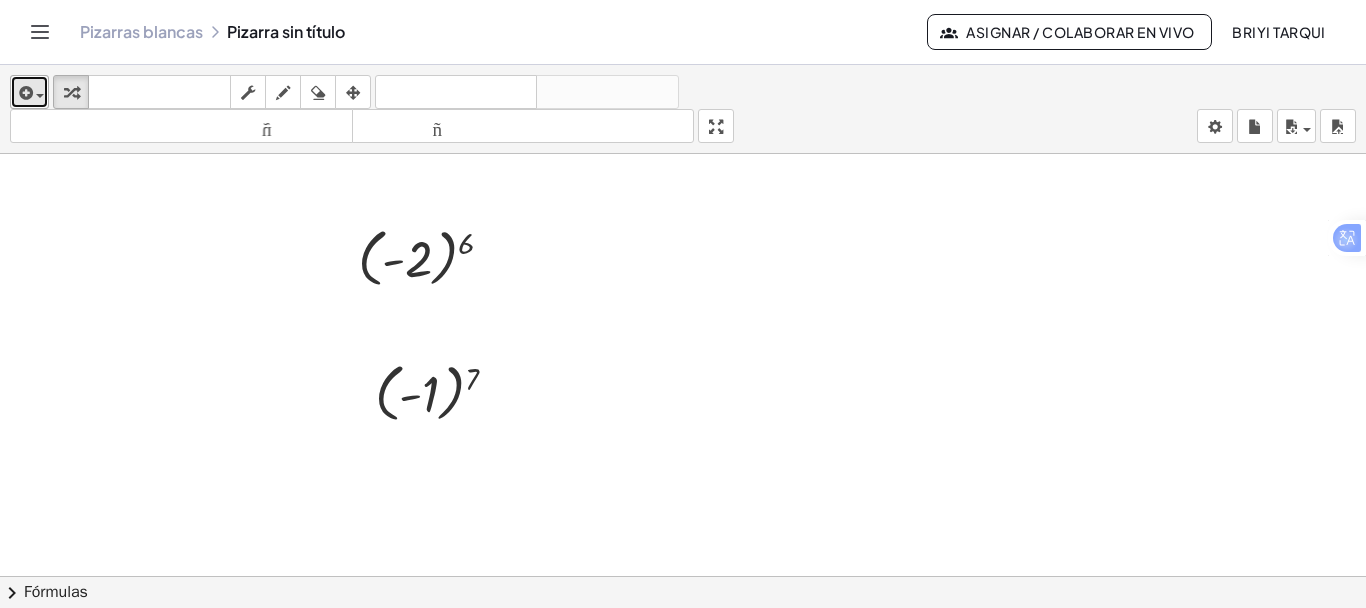 click at bounding box center [29, 92] 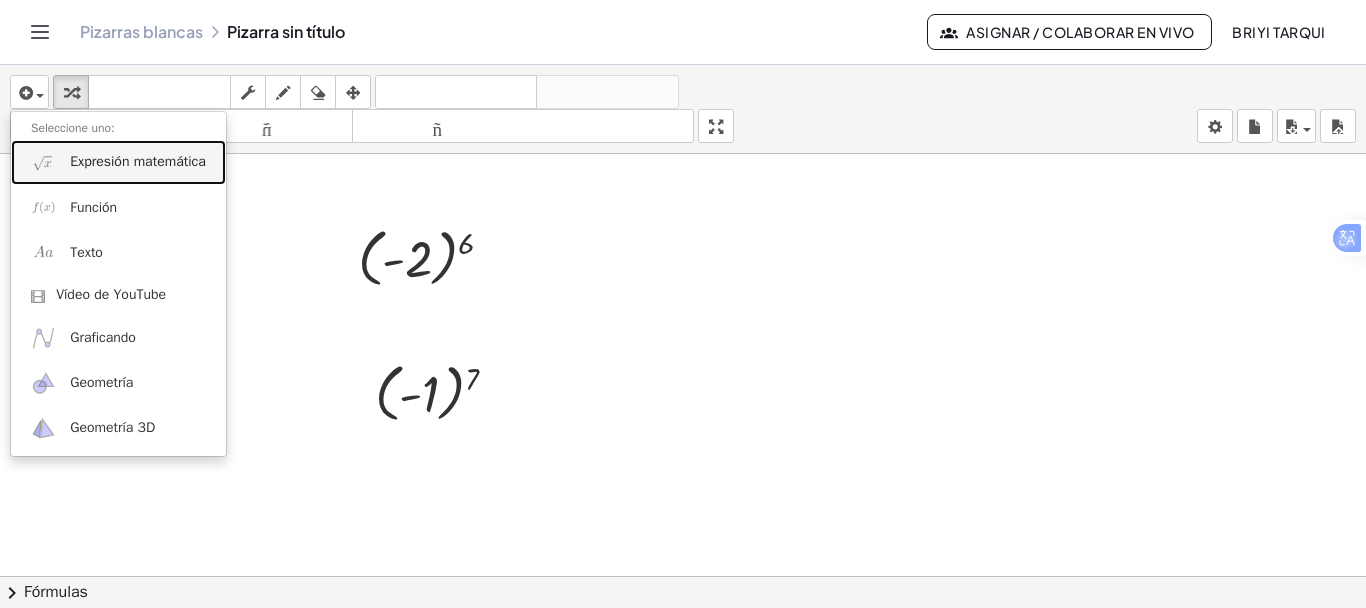 click on "Expresión matemática" at bounding box center (138, 161) 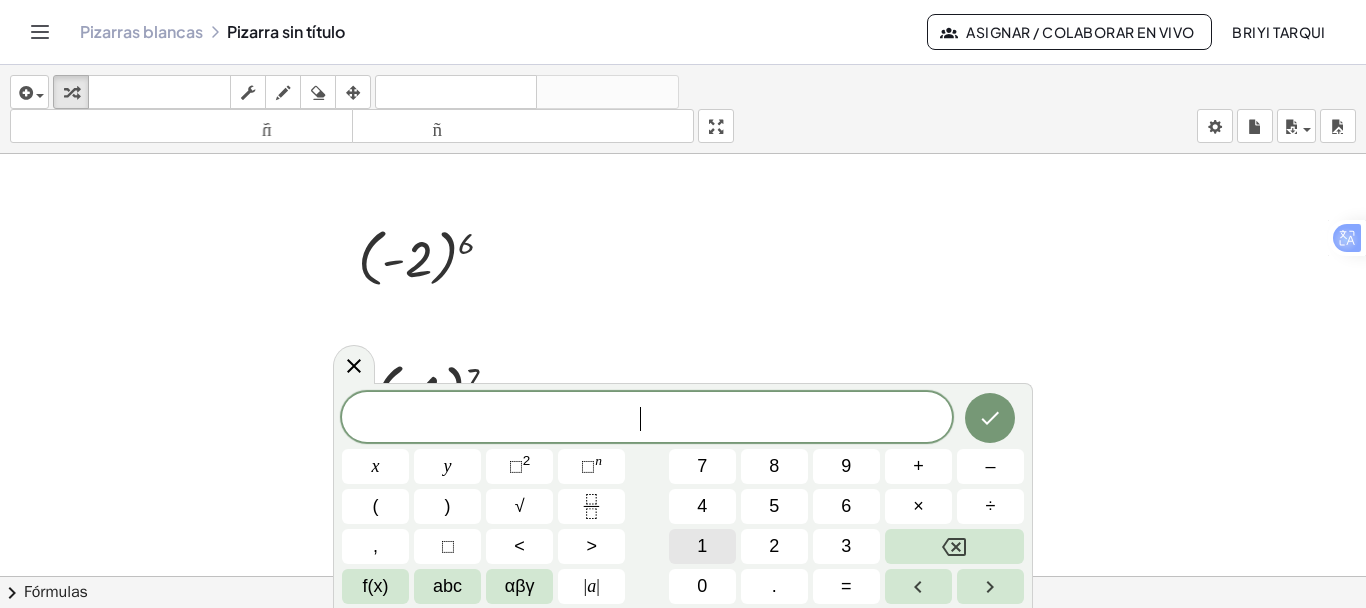 click on "1" at bounding box center [702, 546] 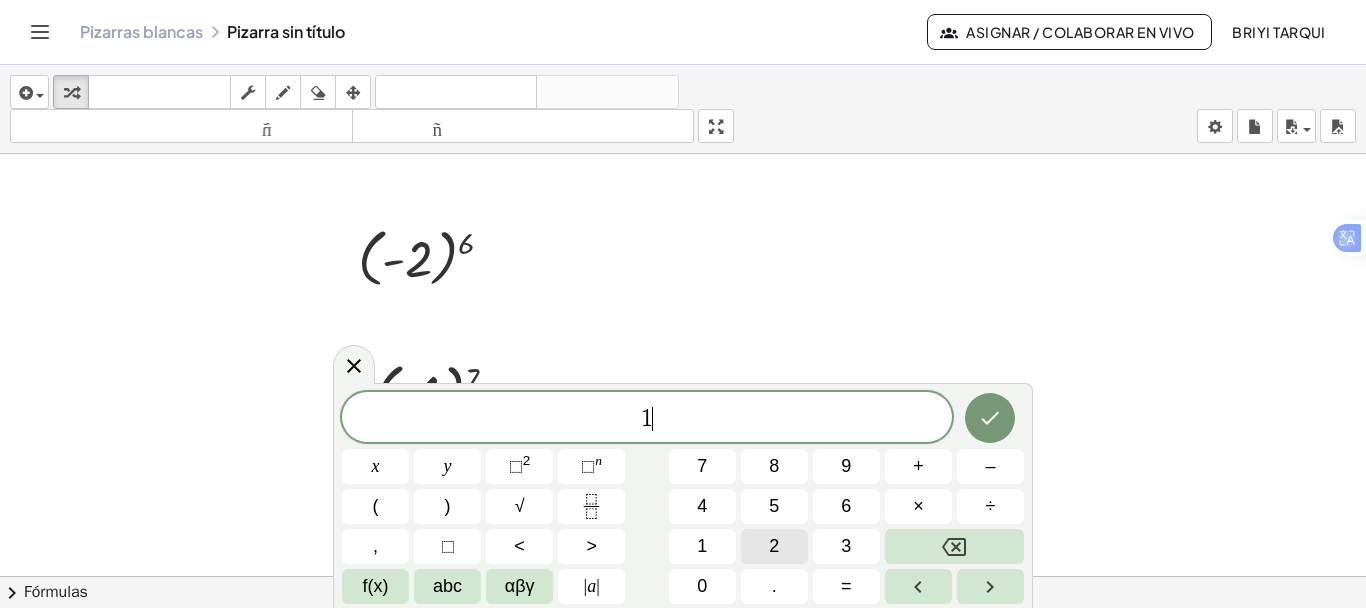 click on "2" at bounding box center [774, 546] 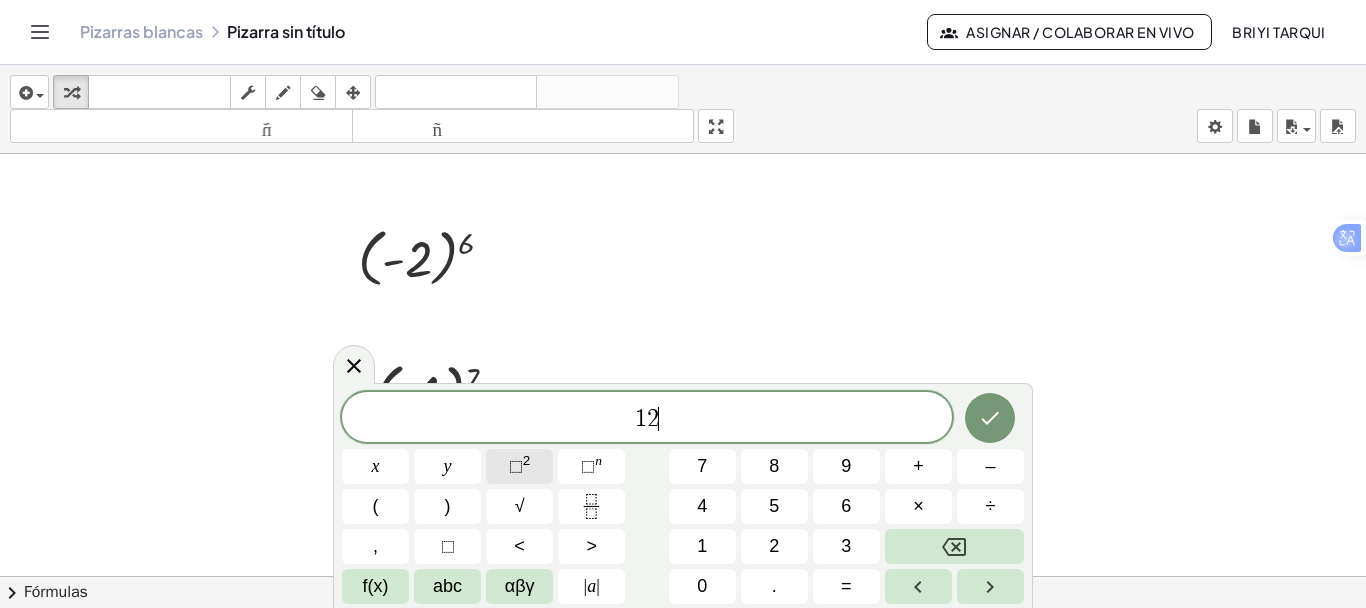 click on "⬚" at bounding box center (516, 466) 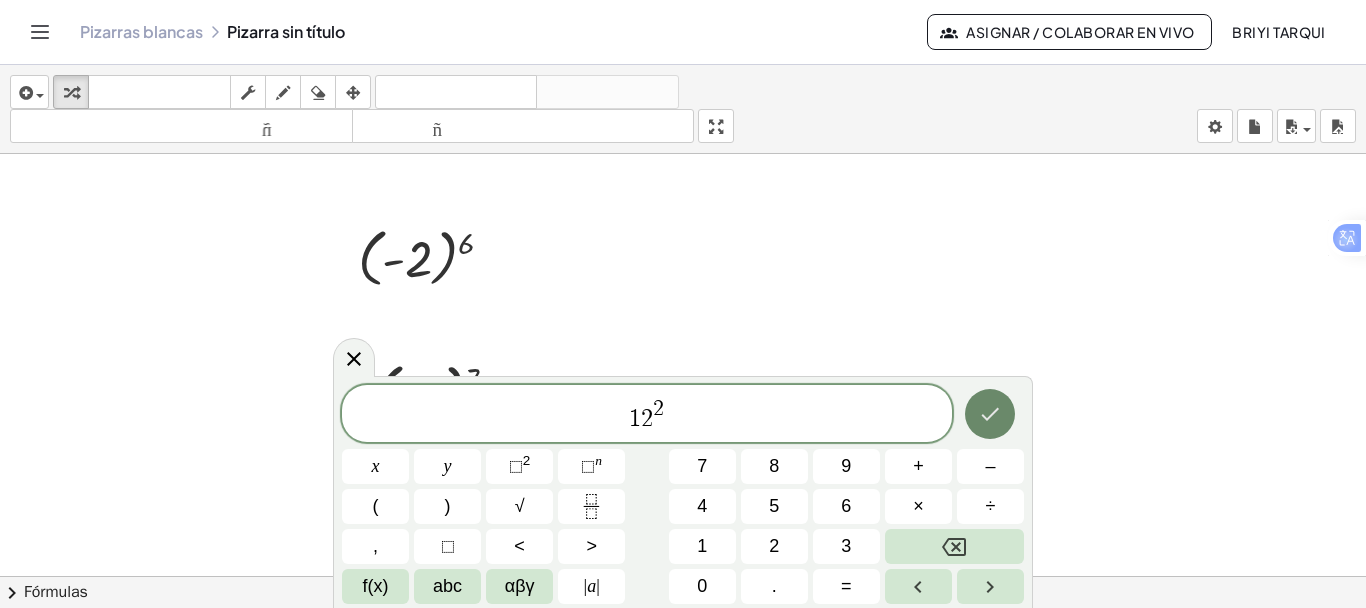 click 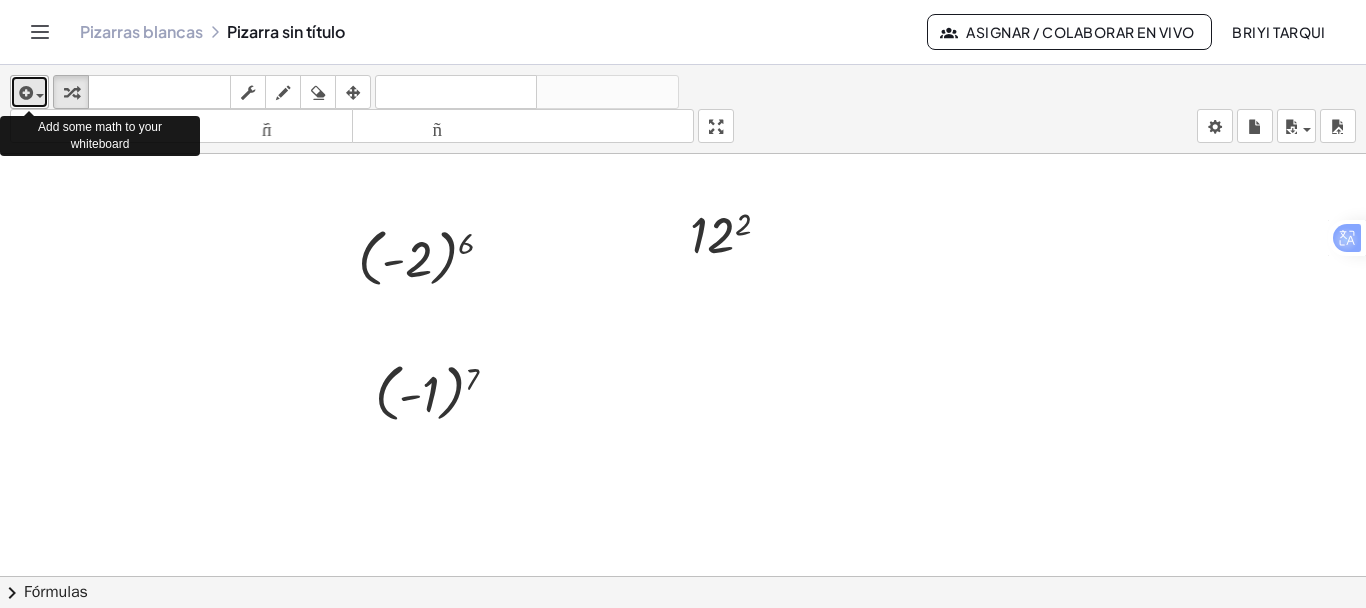 click on "insertar" at bounding box center [29, 92] 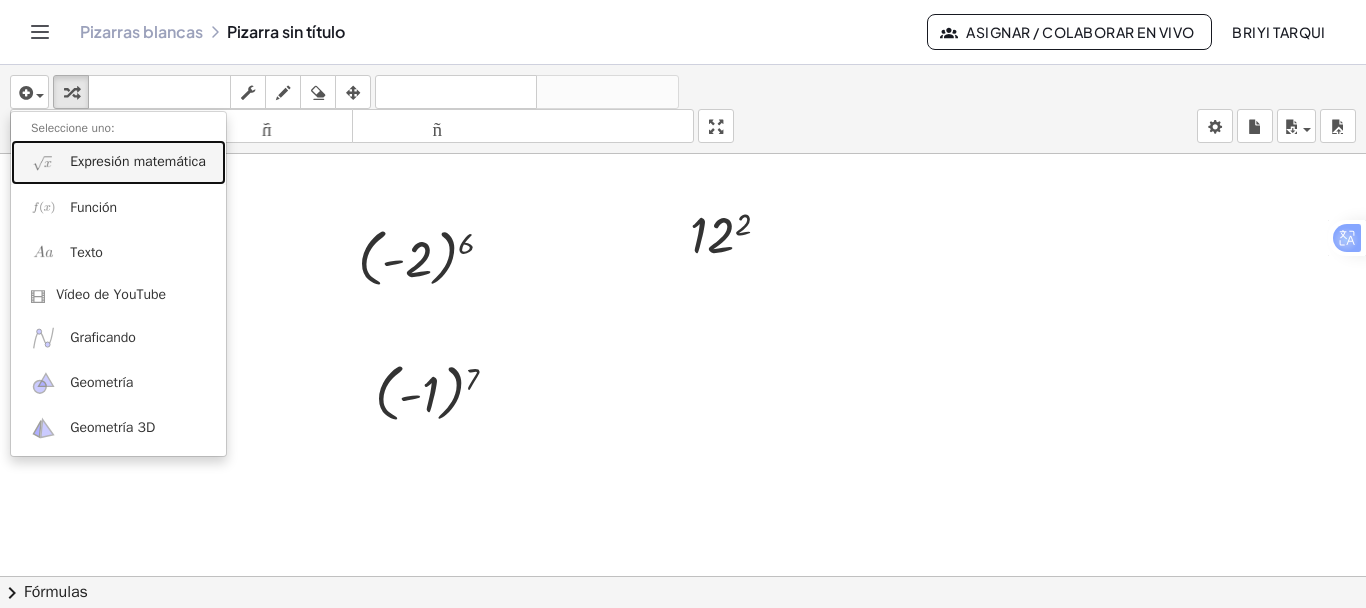click on "Expresión matemática" at bounding box center [138, 162] 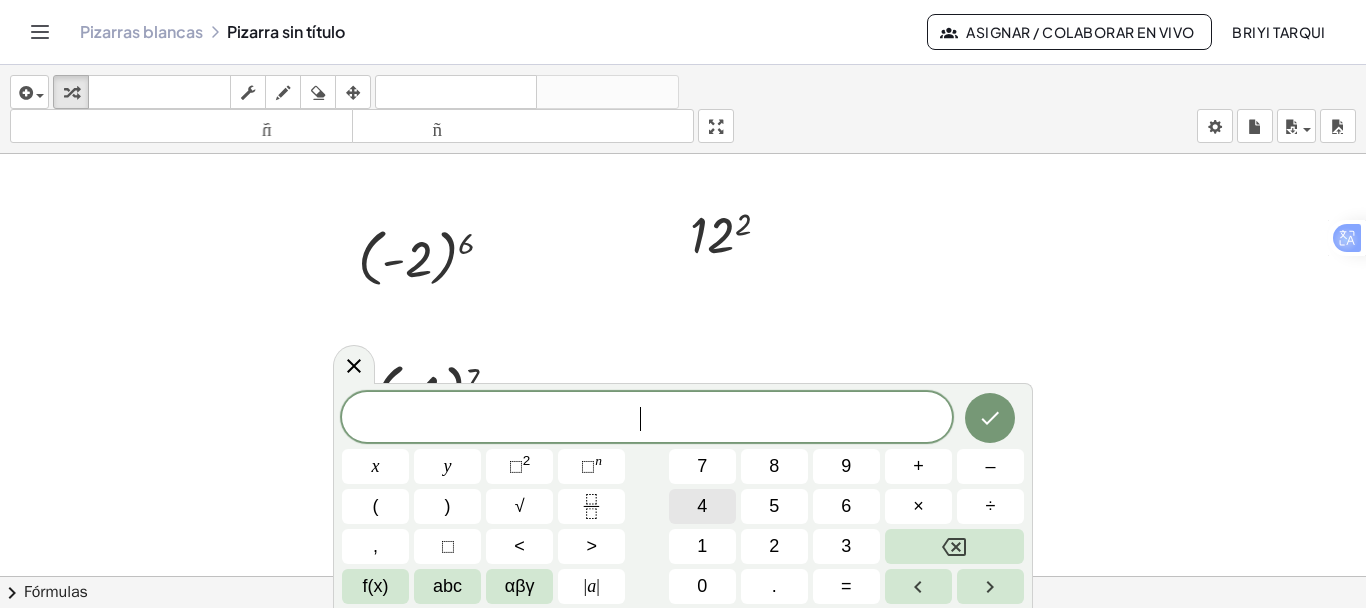 click on "4" at bounding box center (702, 506) 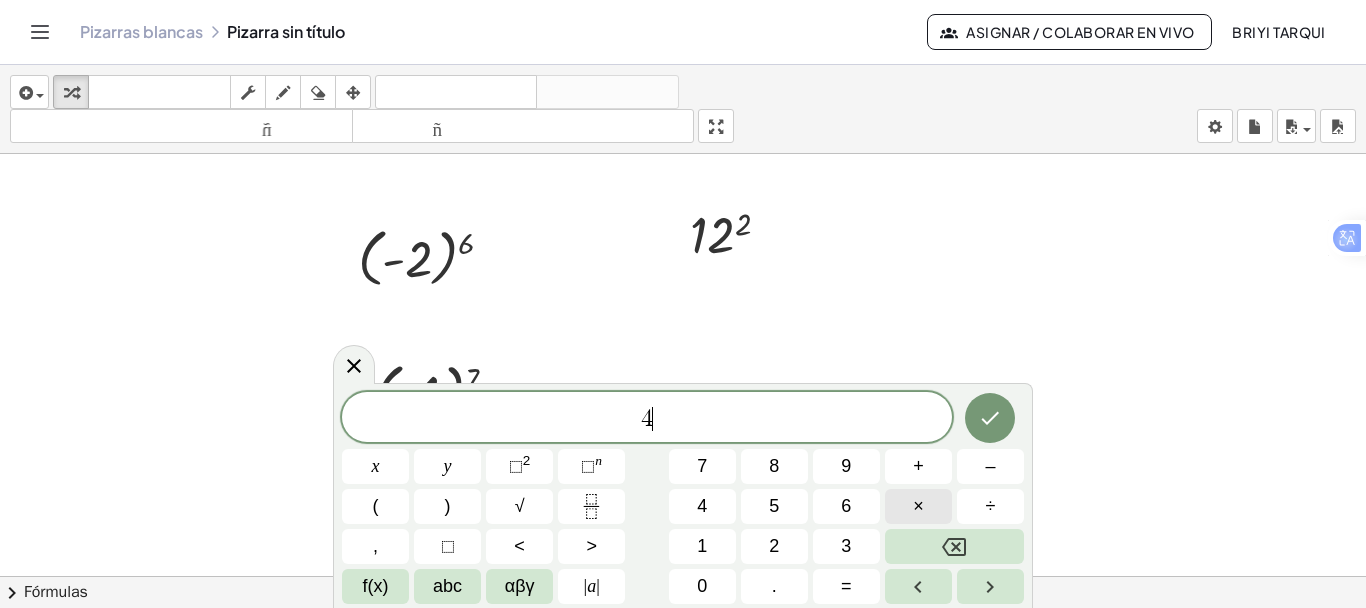 click on "×" at bounding box center [918, 506] 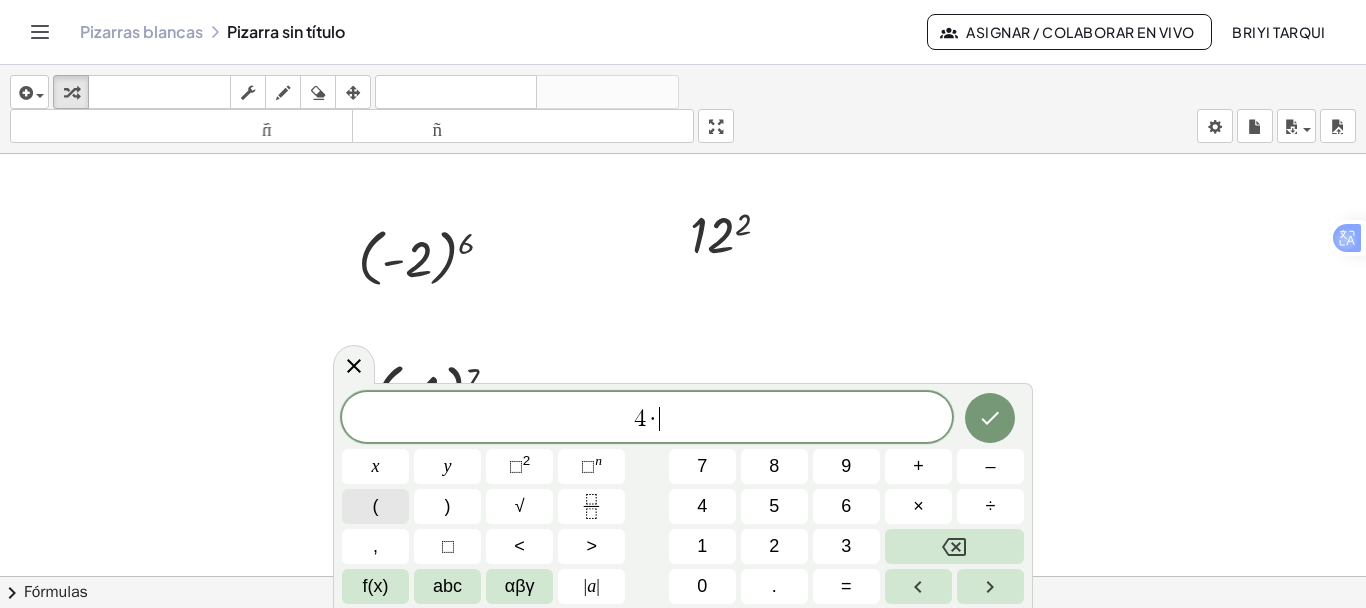 click on "(" at bounding box center [375, 506] 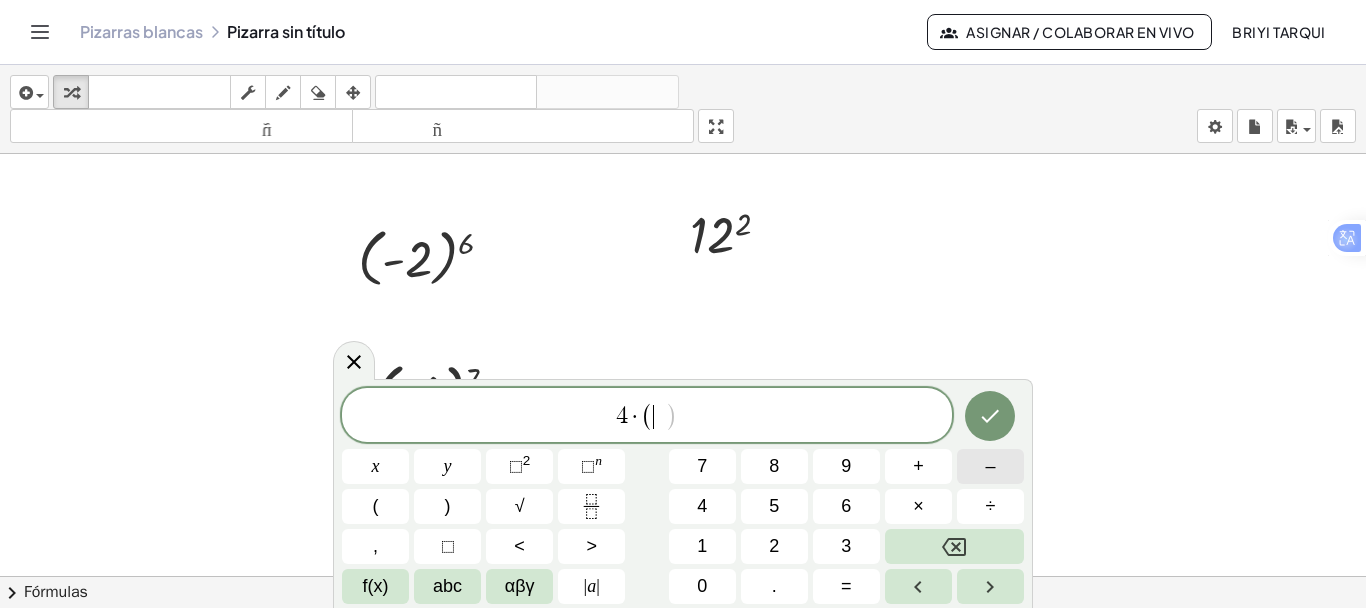 click on "–" at bounding box center (990, 466) 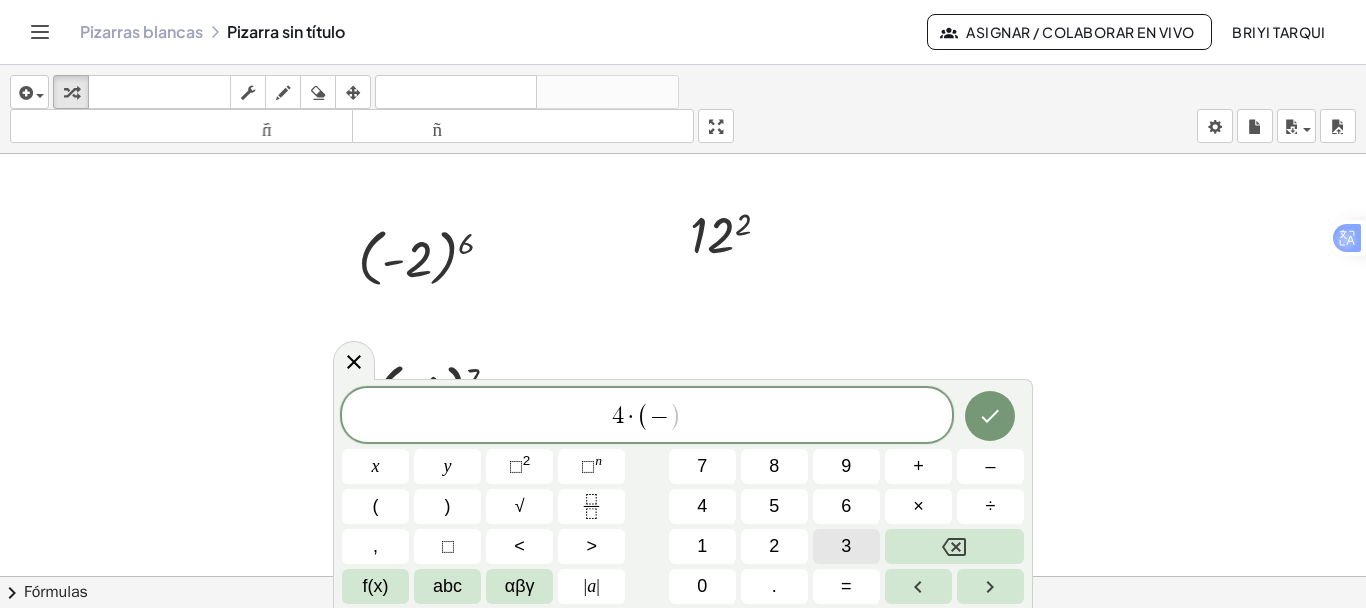 click on "3" at bounding box center (846, 546) 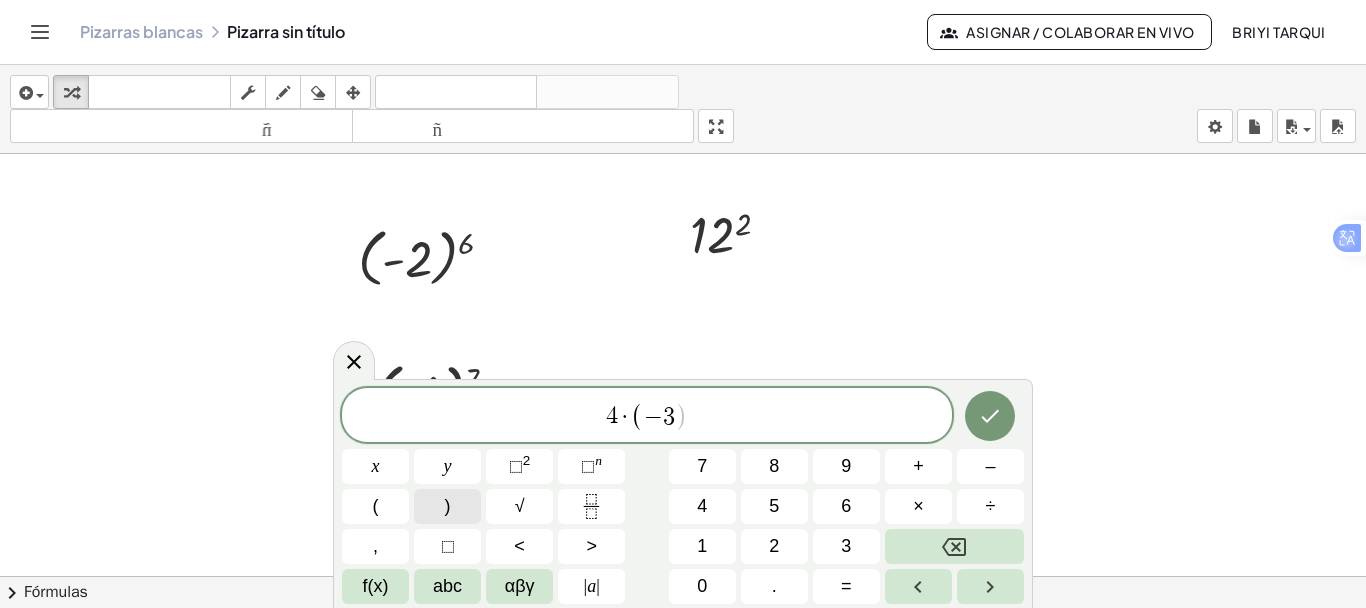 click on ")" at bounding box center (447, 506) 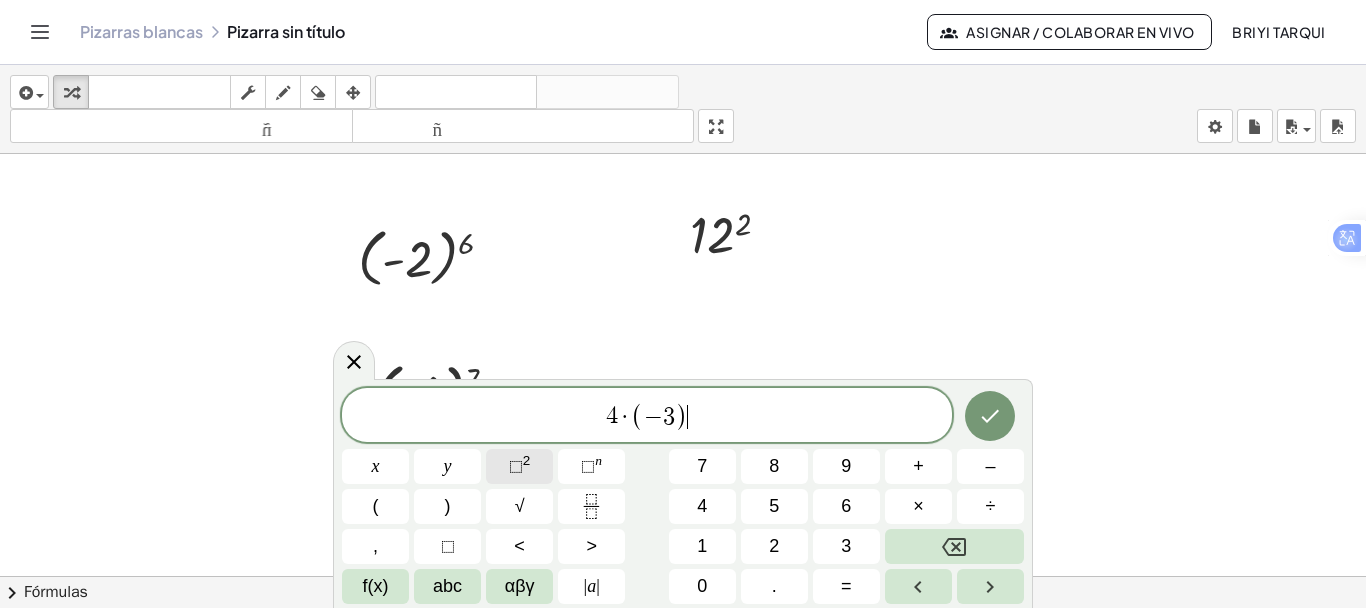 click on "⬚" at bounding box center (516, 466) 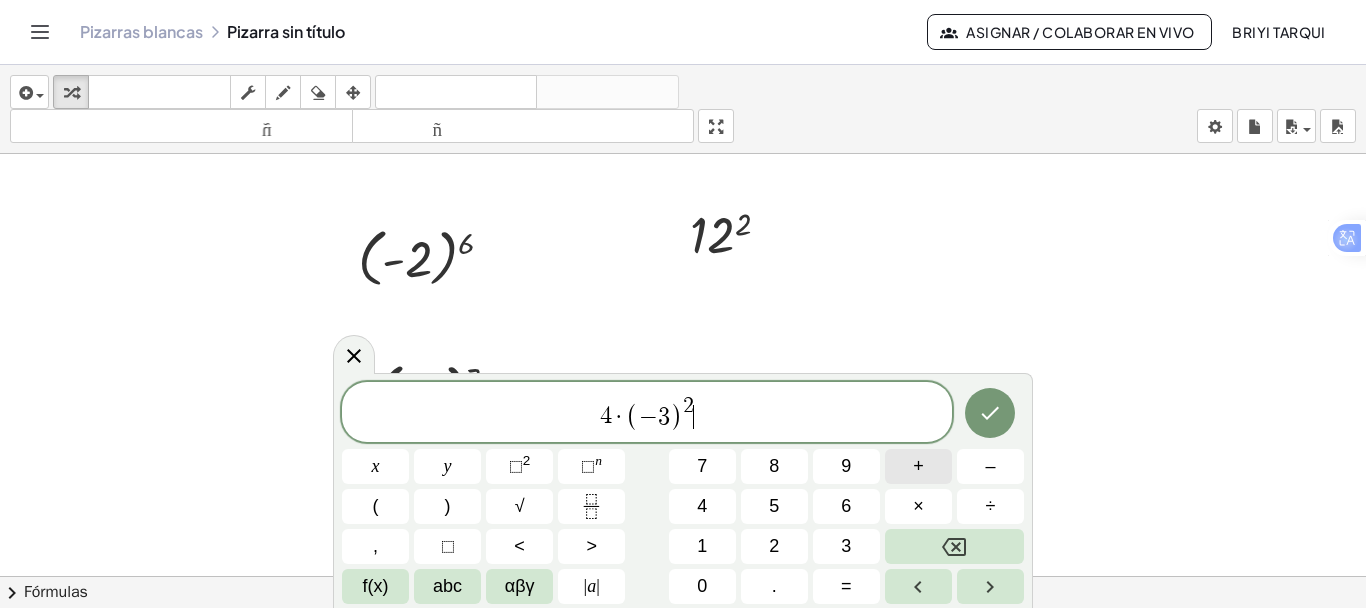 click on "+" at bounding box center (918, 466) 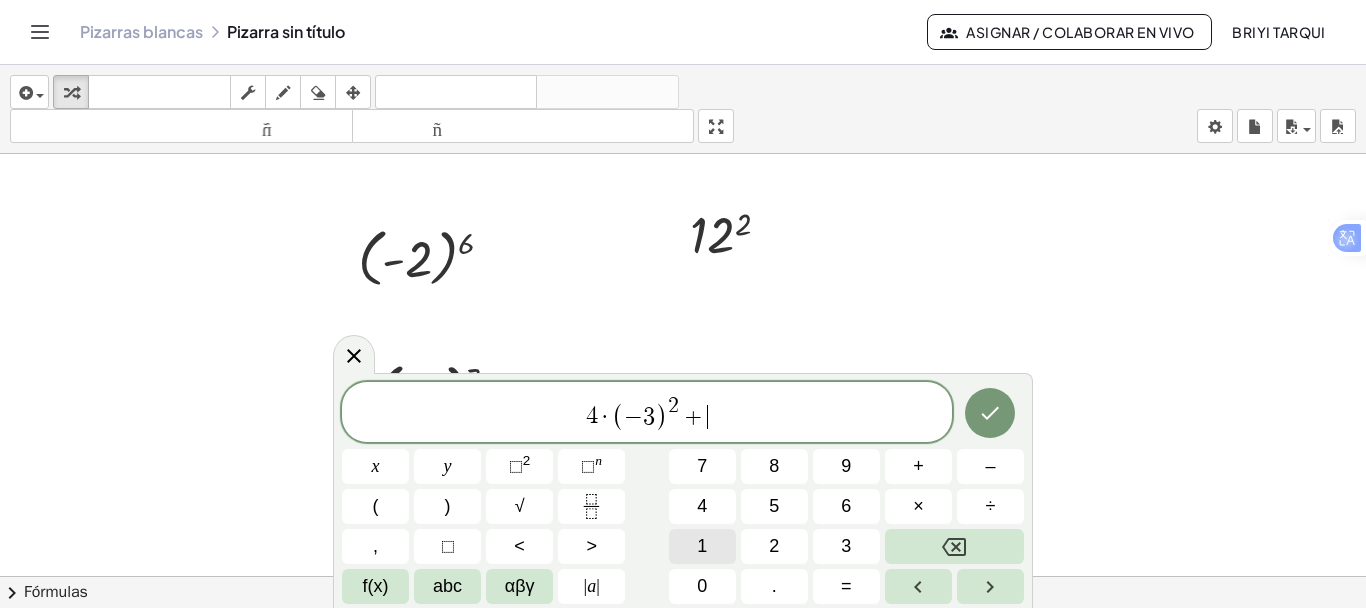 click on "1" at bounding box center [702, 546] 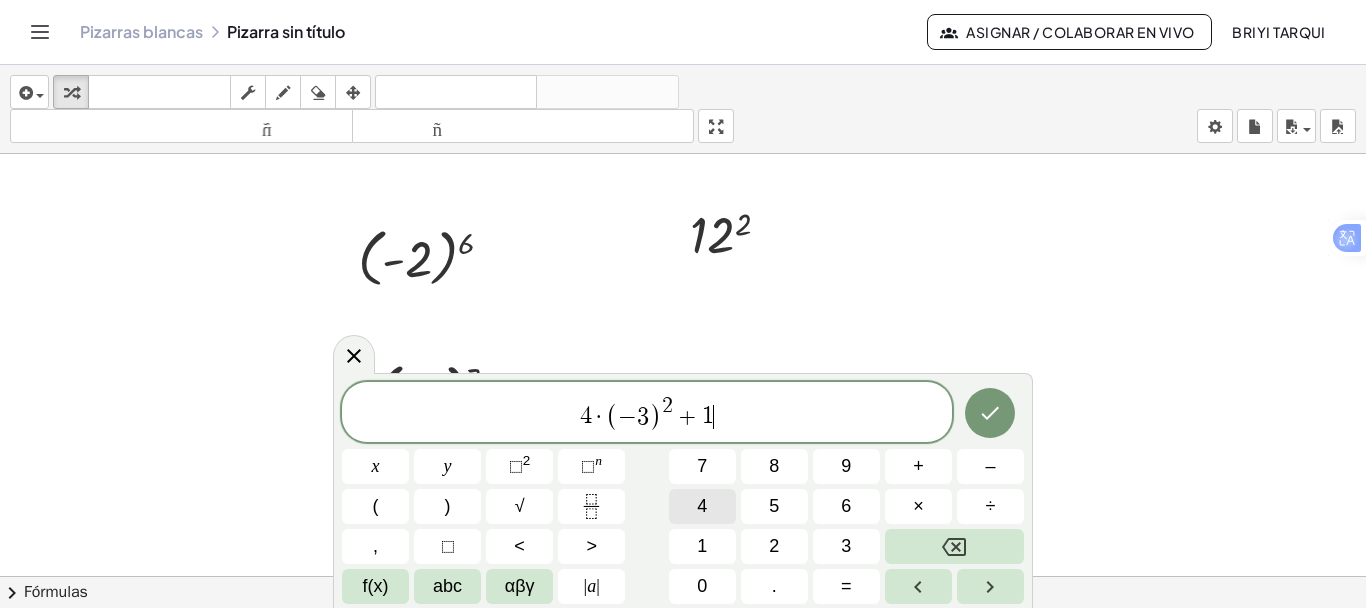 click on "4" at bounding box center [702, 506] 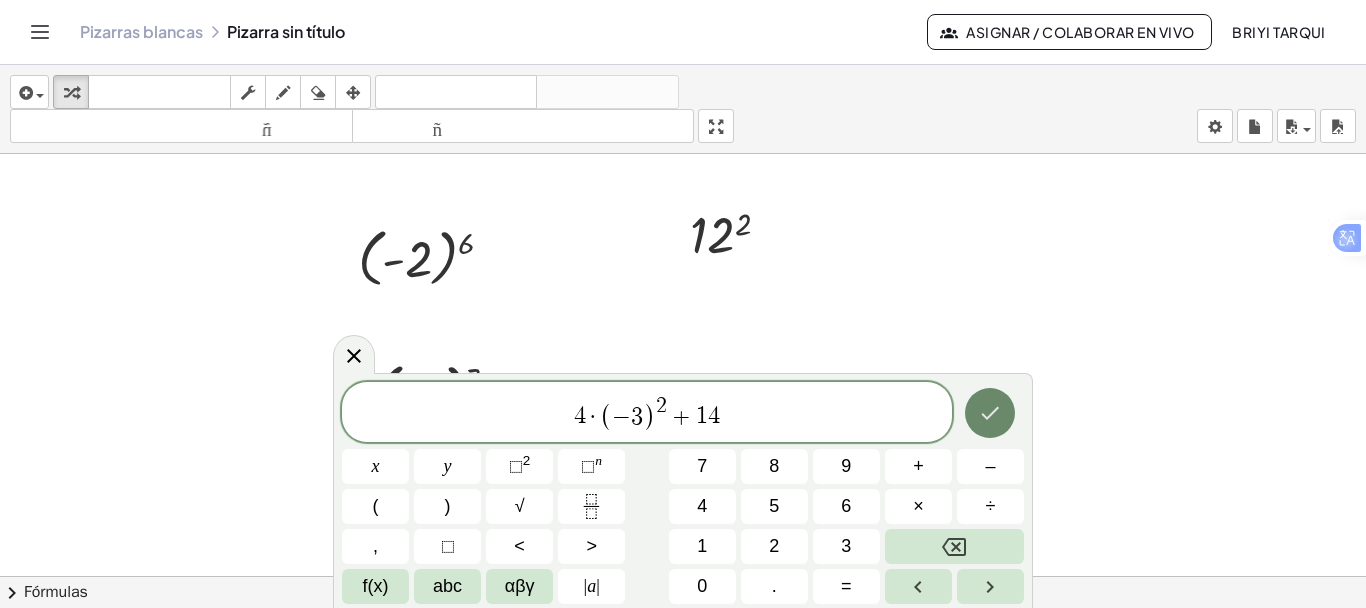 click 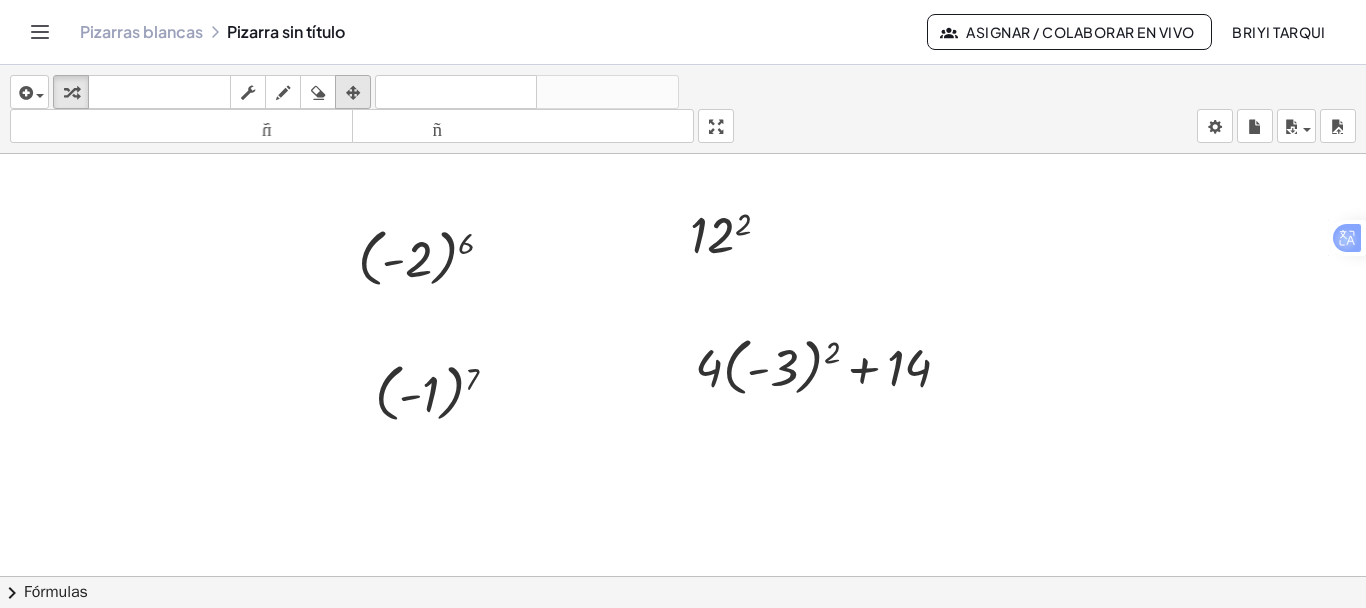 click at bounding box center (353, 93) 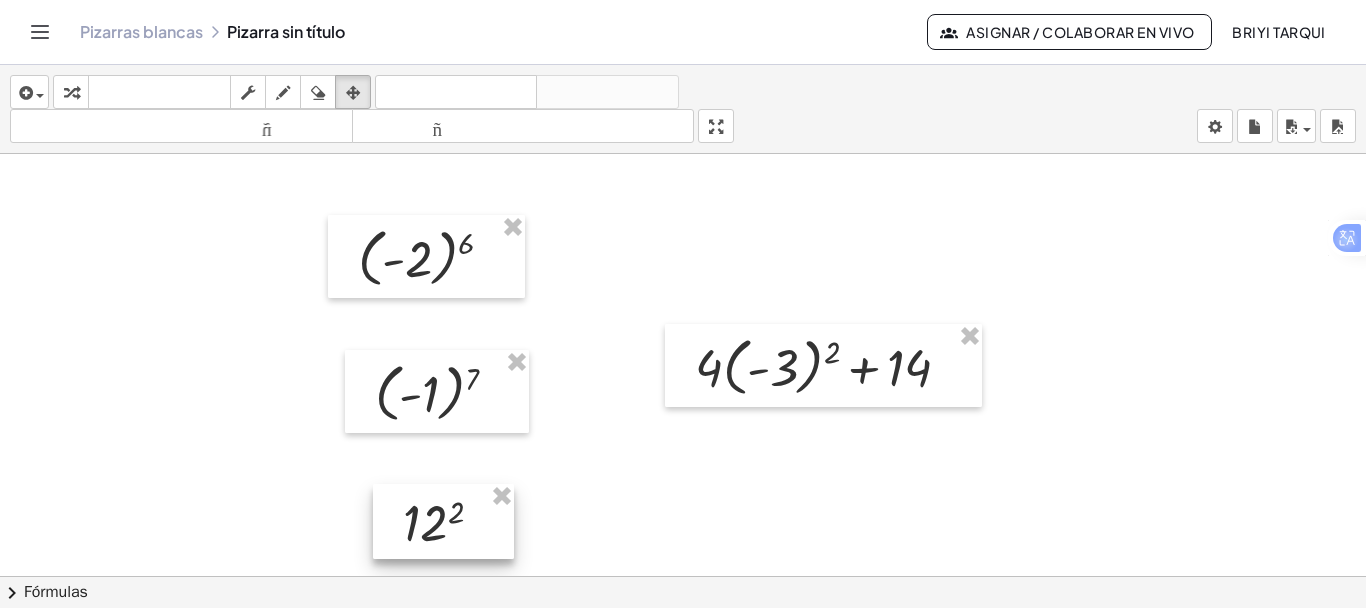 drag, startPoint x: 697, startPoint y: 243, endPoint x: 417, endPoint y: 531, distance: 401.67648 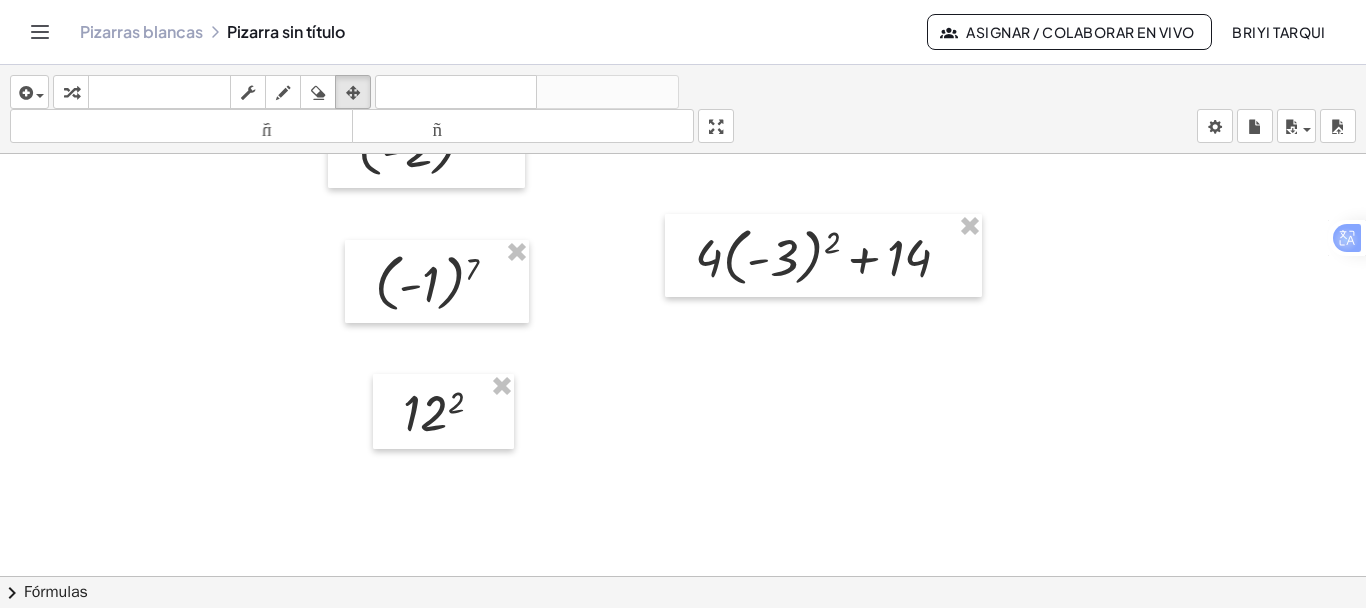 scroll, scrollTop: 0, scrollLeft: 0, axis: both 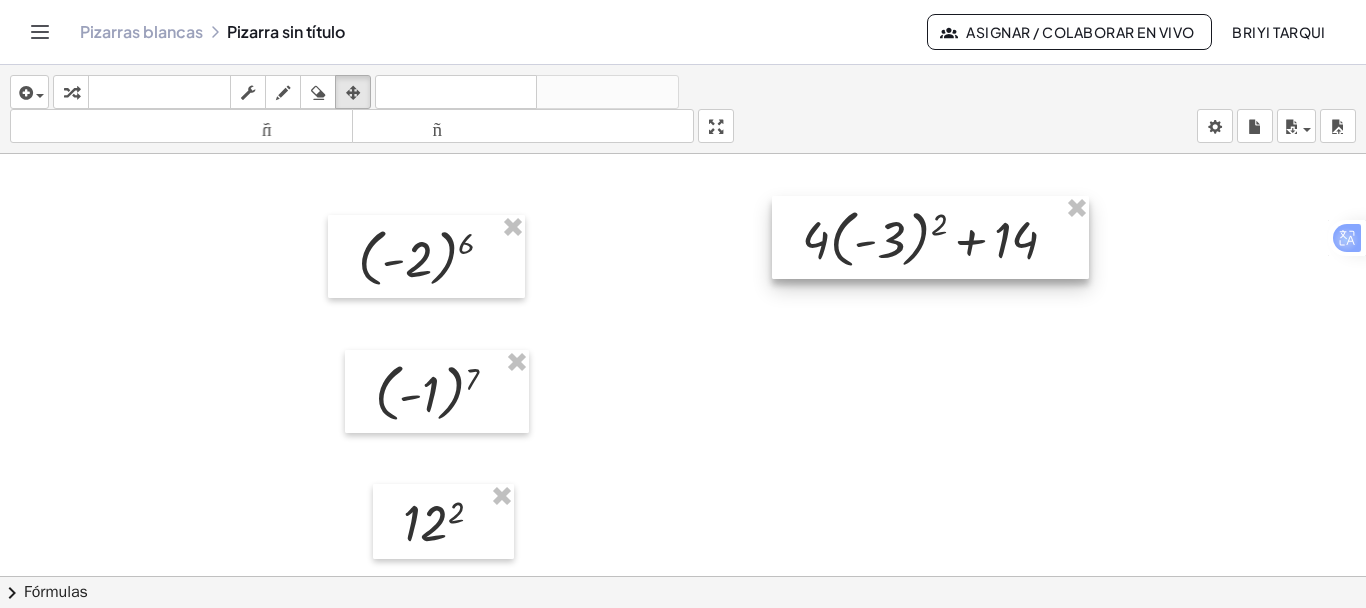 drag, startPoint x: 826, startPoint y: 376, endPoint x: 936, endPoint y: 257, distance: 162.05246 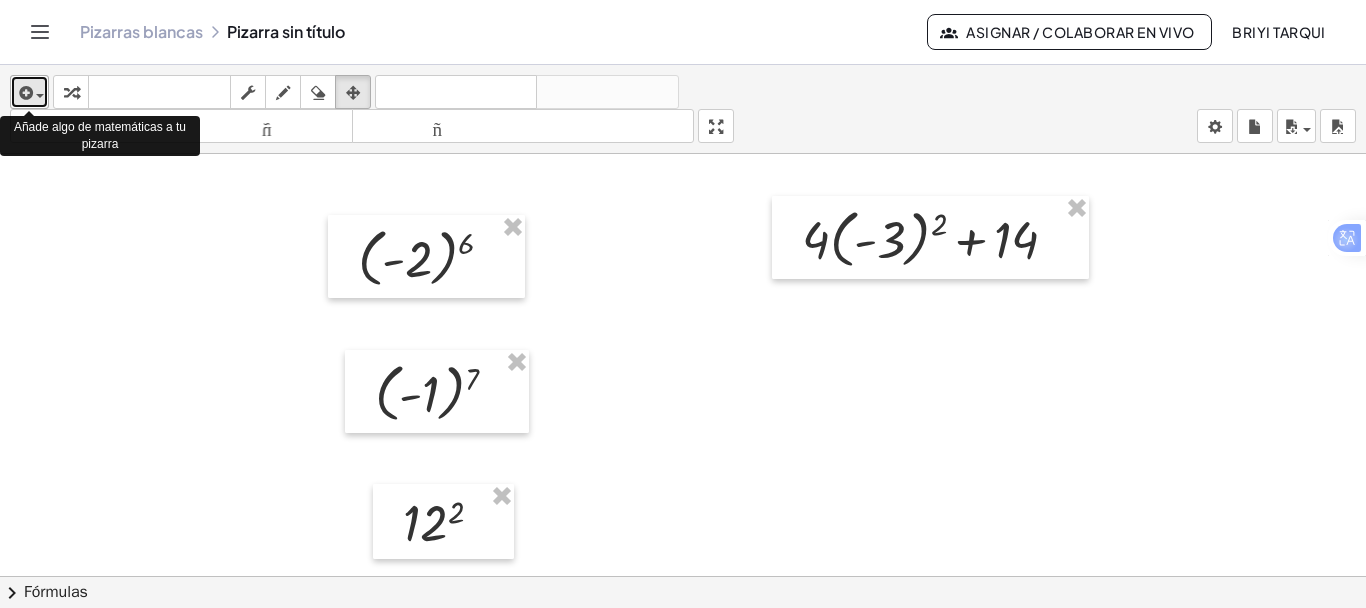 drag, startPoint x: 38, startPoint y: 91, endPoint x: 20, endPoint y: 83, distance: 19.697716 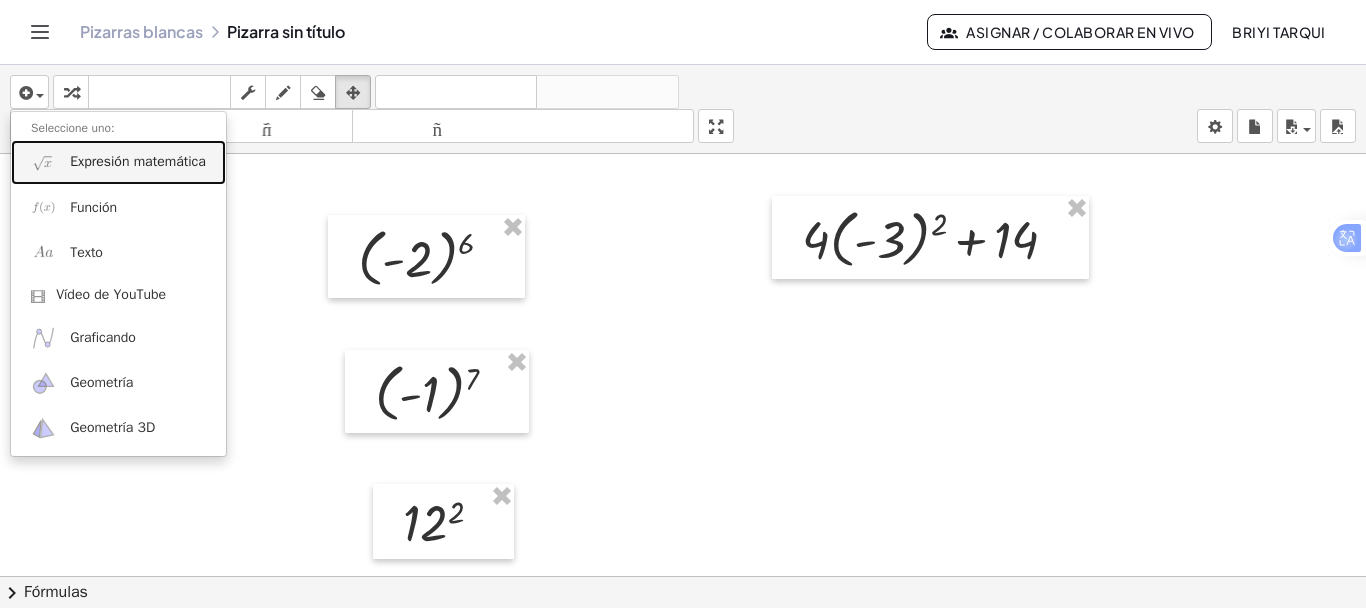 click on "Expresión matemática" at bounding box center (138, 161) 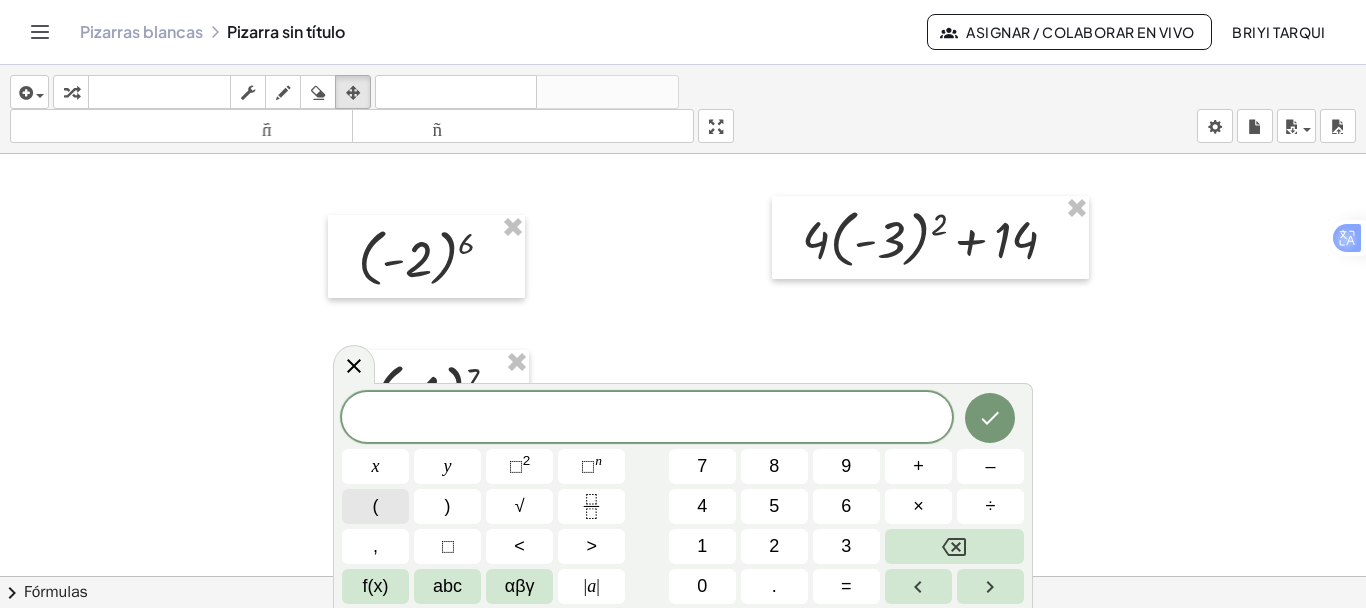 click on "(" at bounding box center [375, 506] 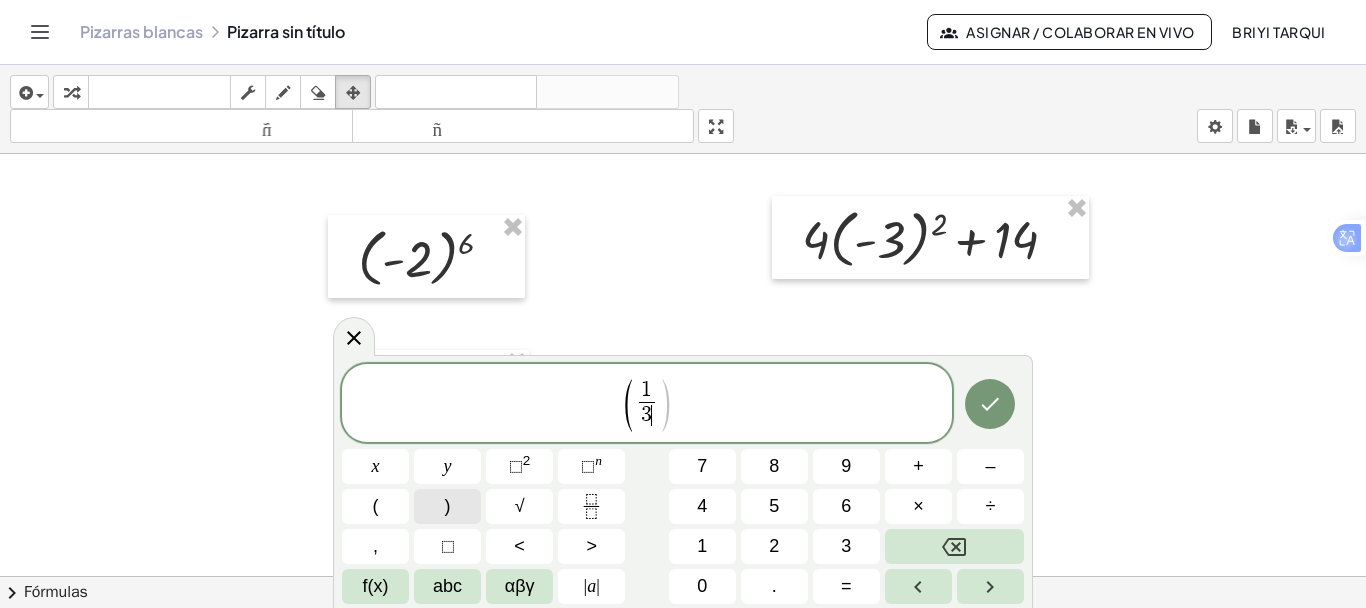 click on ")" at bounding box center [448, 506] 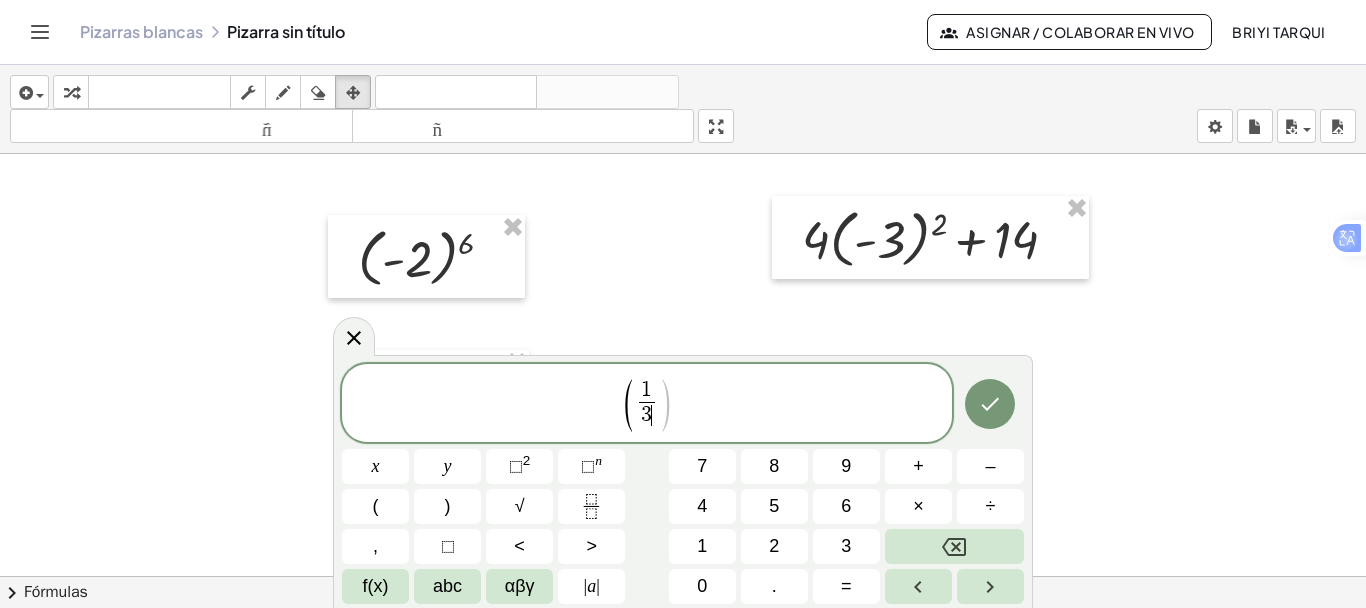 click on "( [NUMBER] [NUMBER] )" at bounding box center [647, 404] 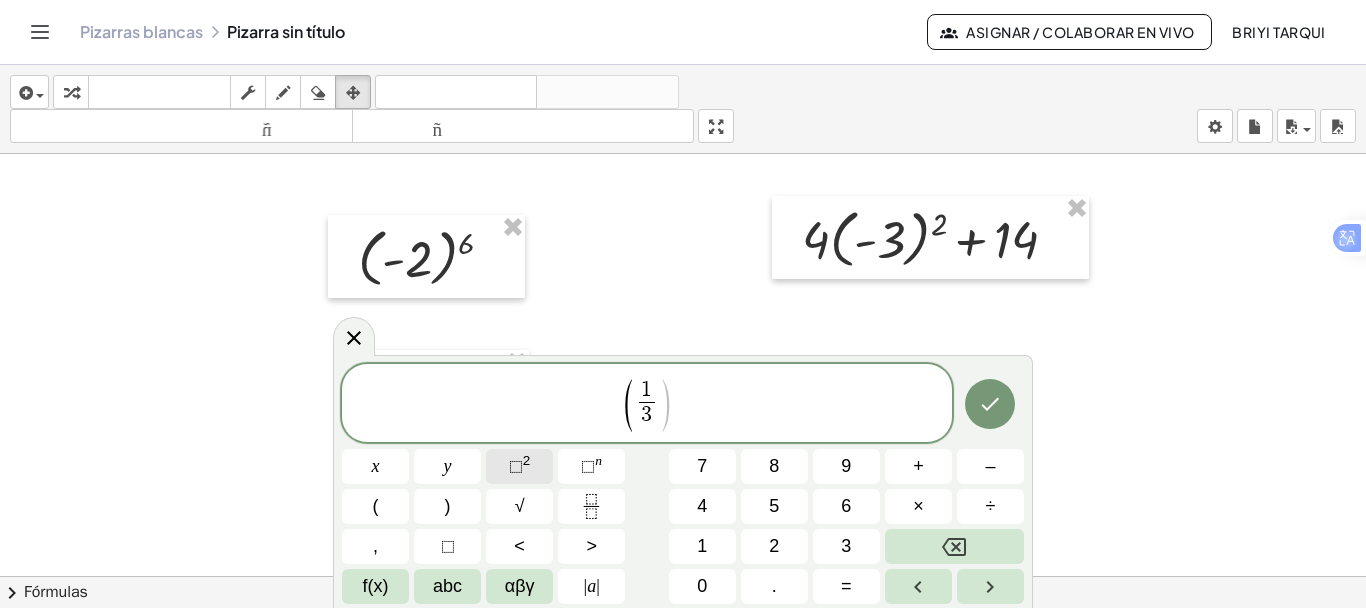 click on "⬚" at bounding box center [516, 466] 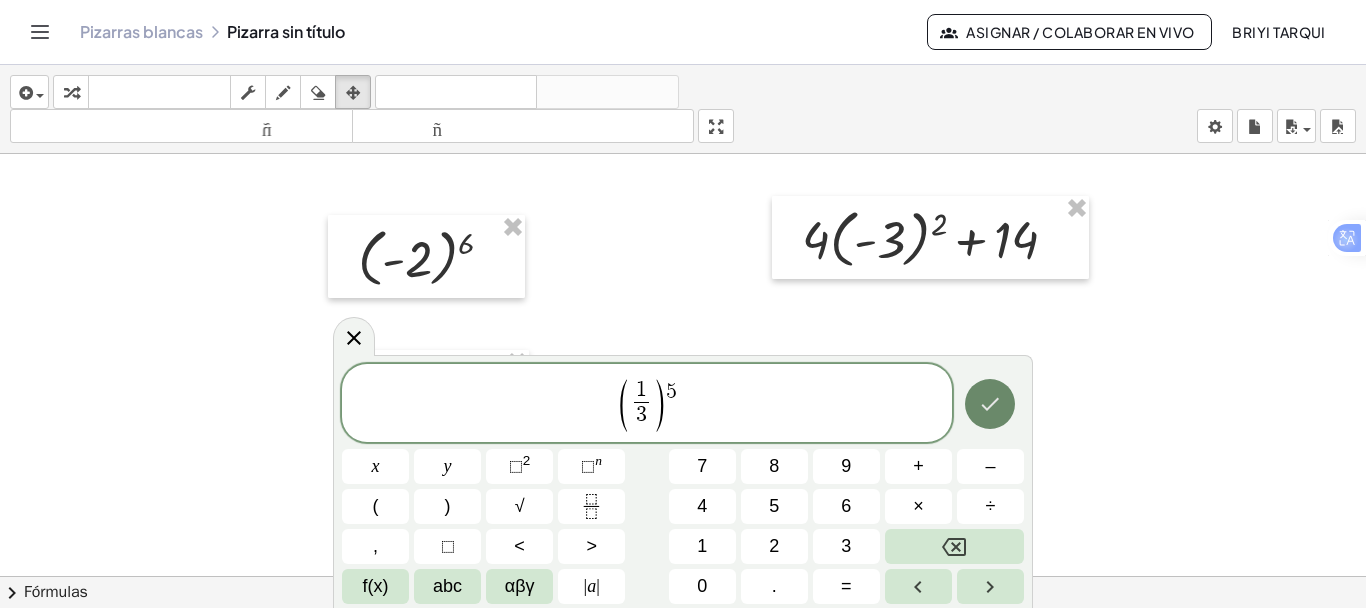 click 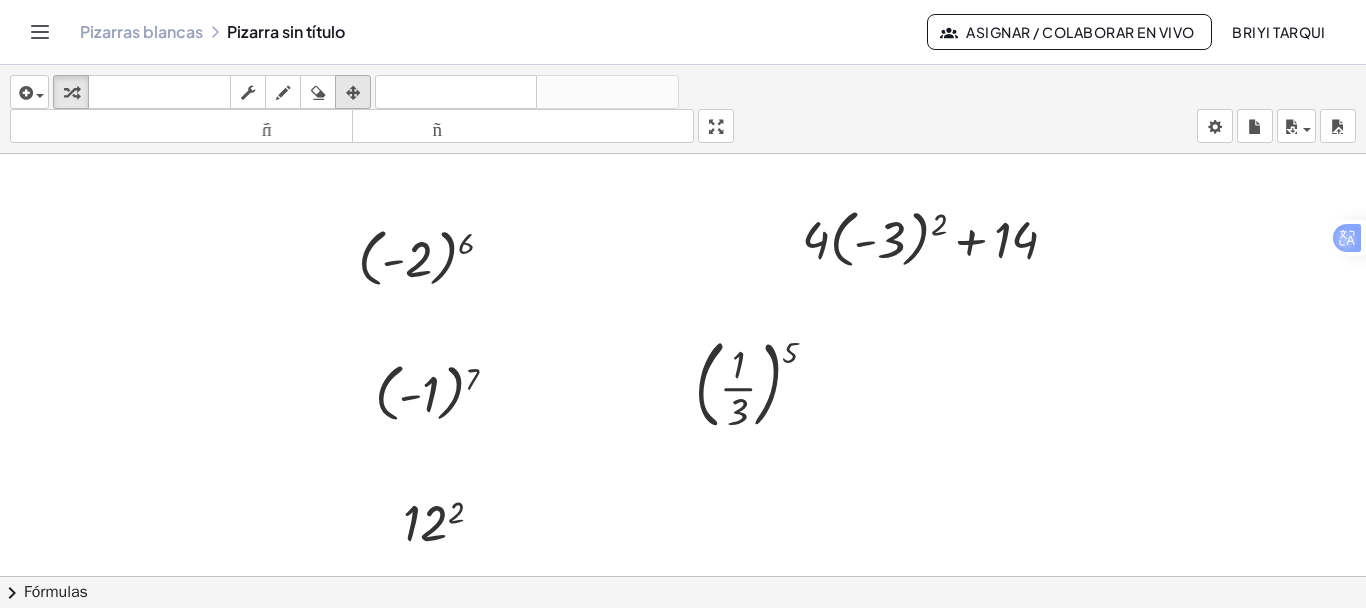 click at bounding box center (353, 93) 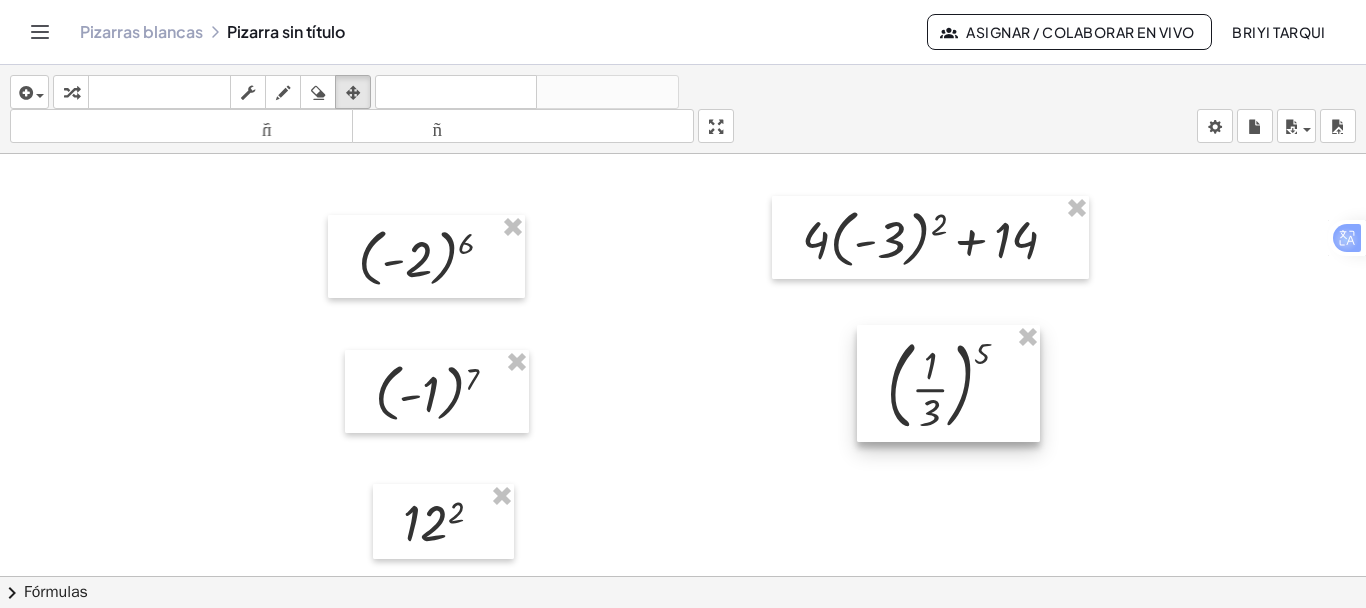 drag, startPoint x: 786, startPoint y: 398, endPoint x: 978, endPoint y: 399, distance: 192.00261 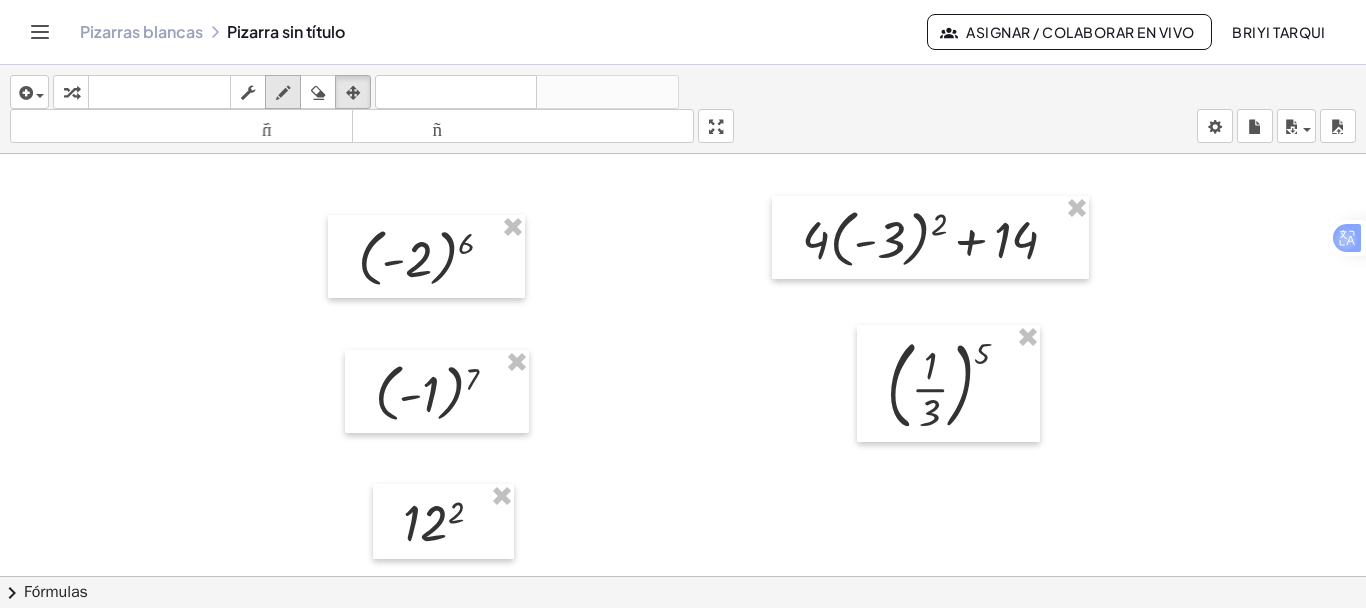 click at bounding box center (283, 93) 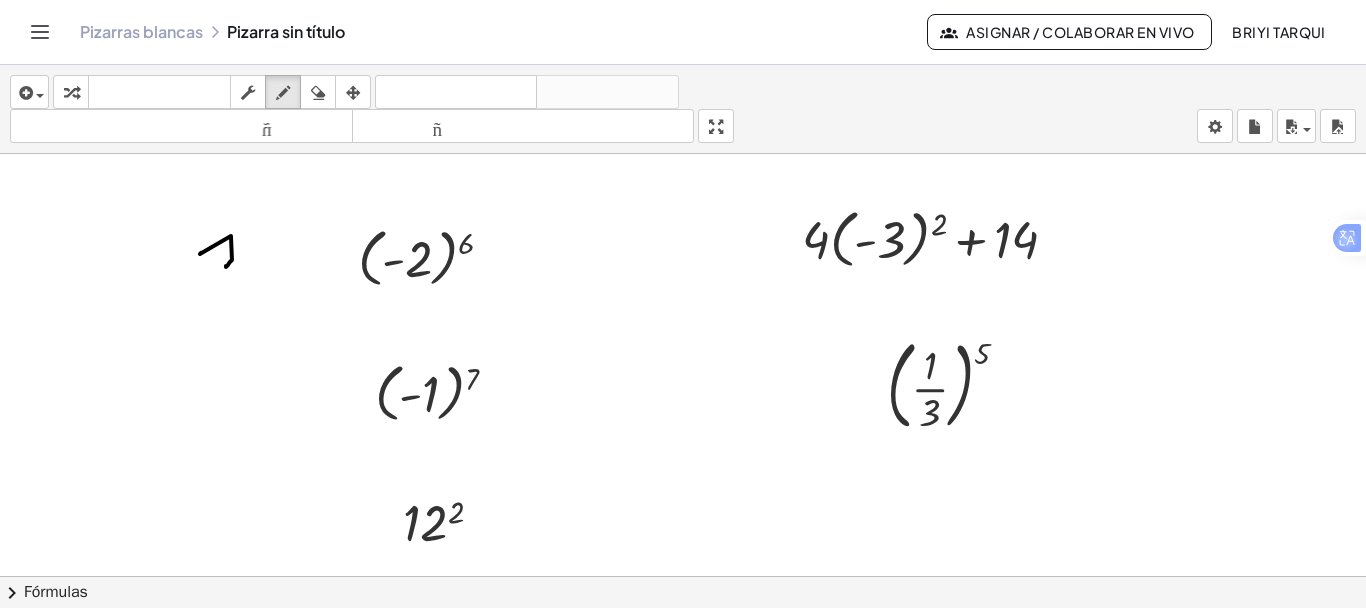 drag, startPoint x: 200, startPoint y: 252, endPoint x: 226, endPoint y: 265, distance: 29.068884 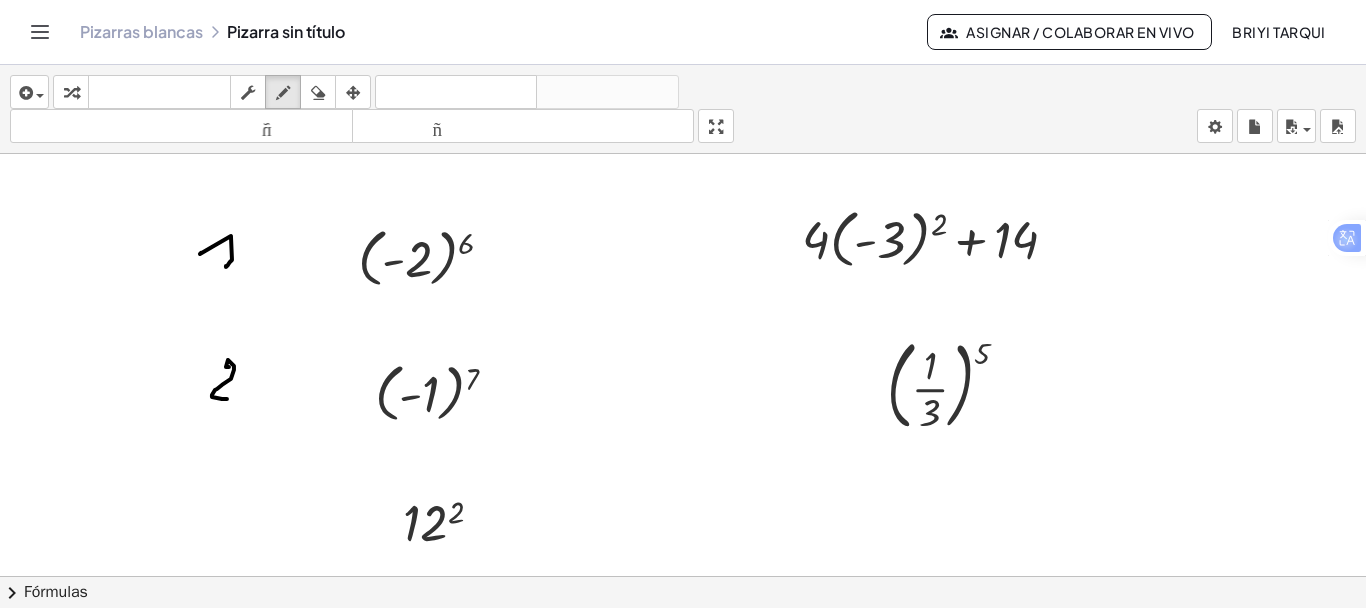 drag, startPoint x: 228, startPoint y: 365, endPoint x: 227, endPoint y: 397, distance: 32.01562 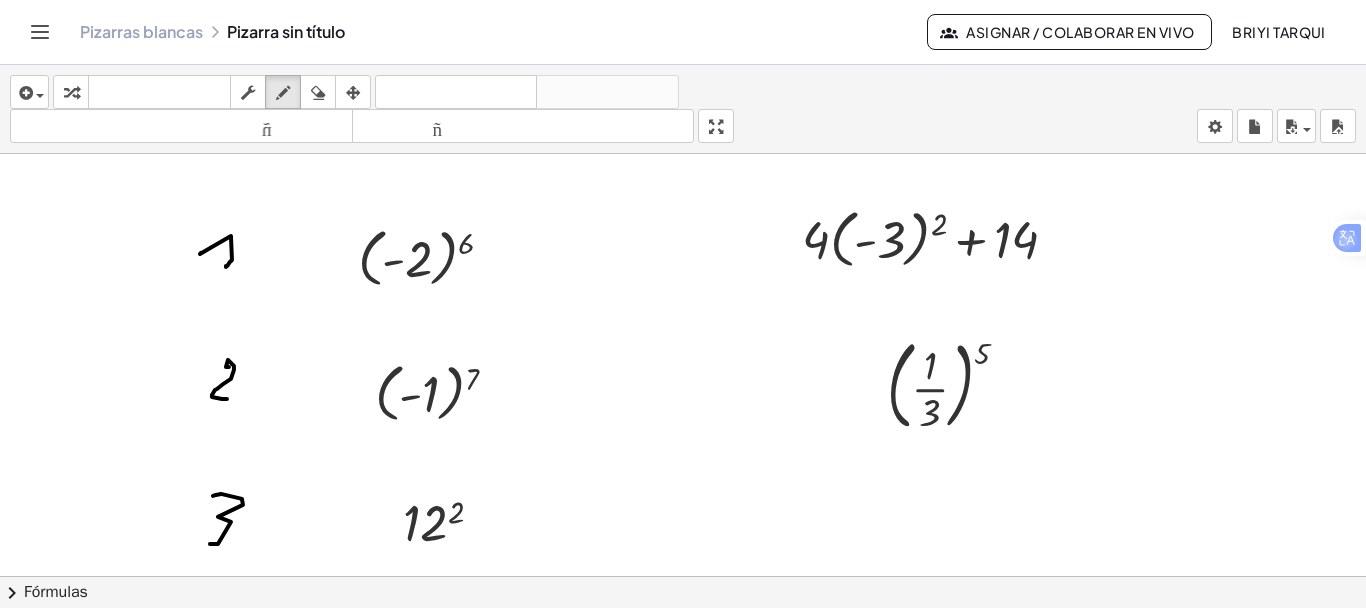 drag, startPoint x: 213, startPoint y: 494, endPoint x: 210, endPoint y: 542, distance: 48.09366 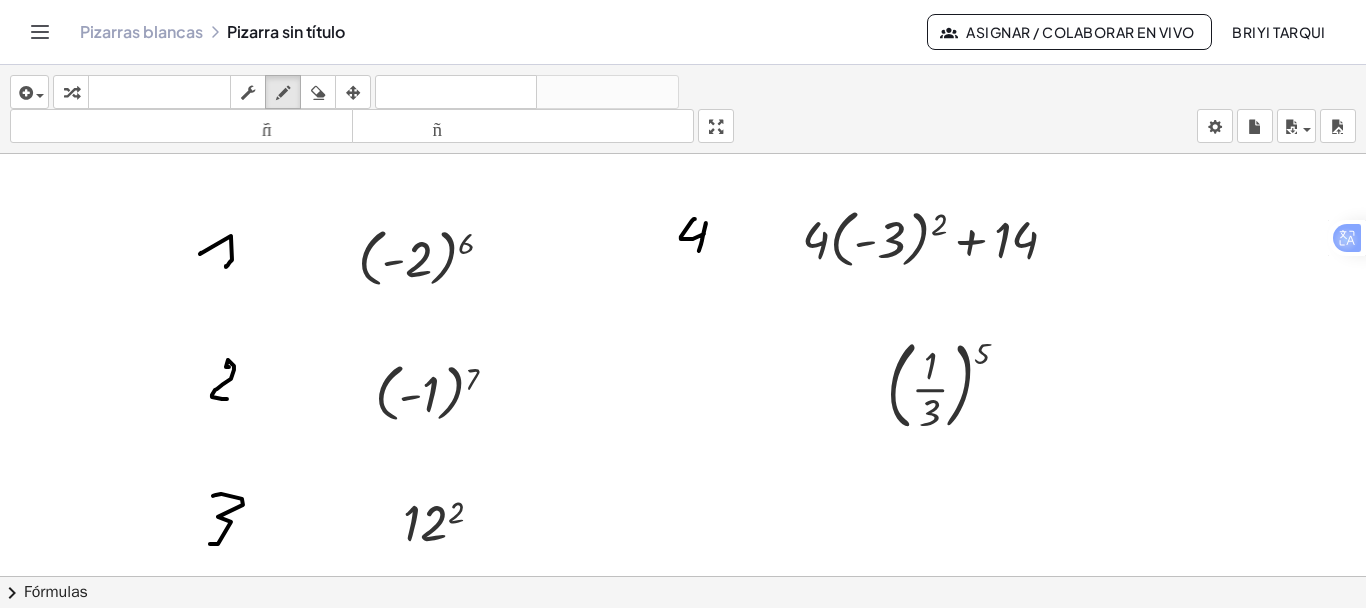 drag, startPoint x: 695, startPoint y: 217, endPoint x: 699, endPoint y: 249, distance: 32.24903 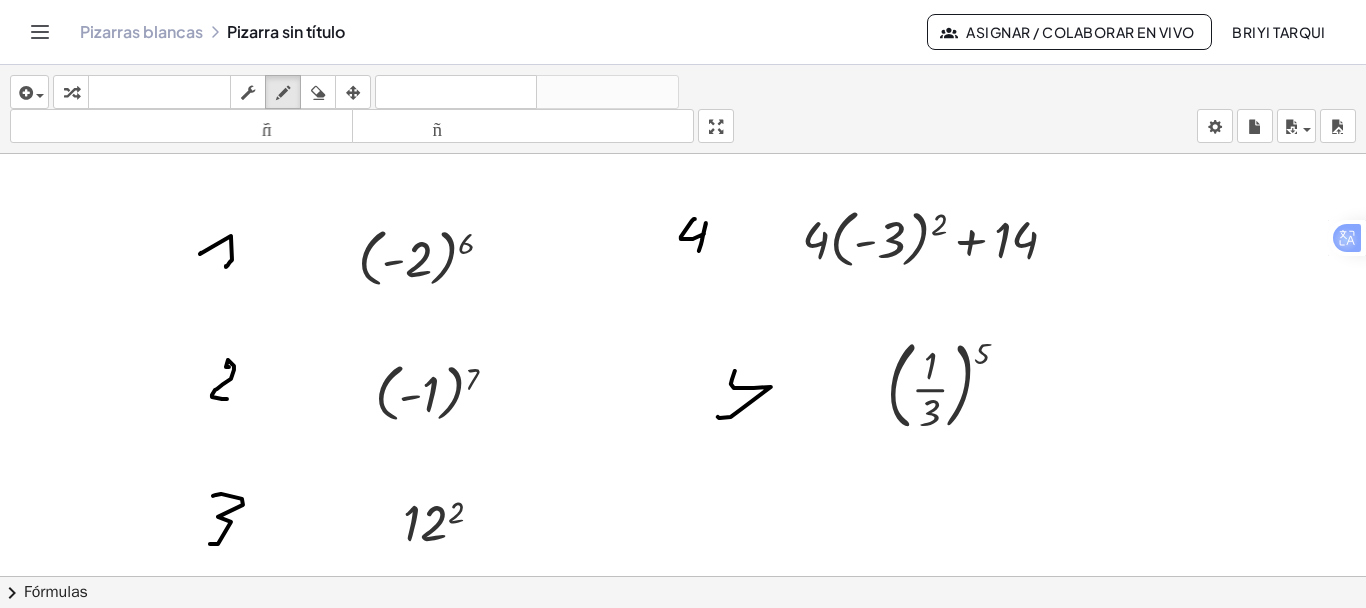 drag, startPoint x: 735, startPoint y: 369, endPoint x: 735, endPoint y: 389, distance: 20 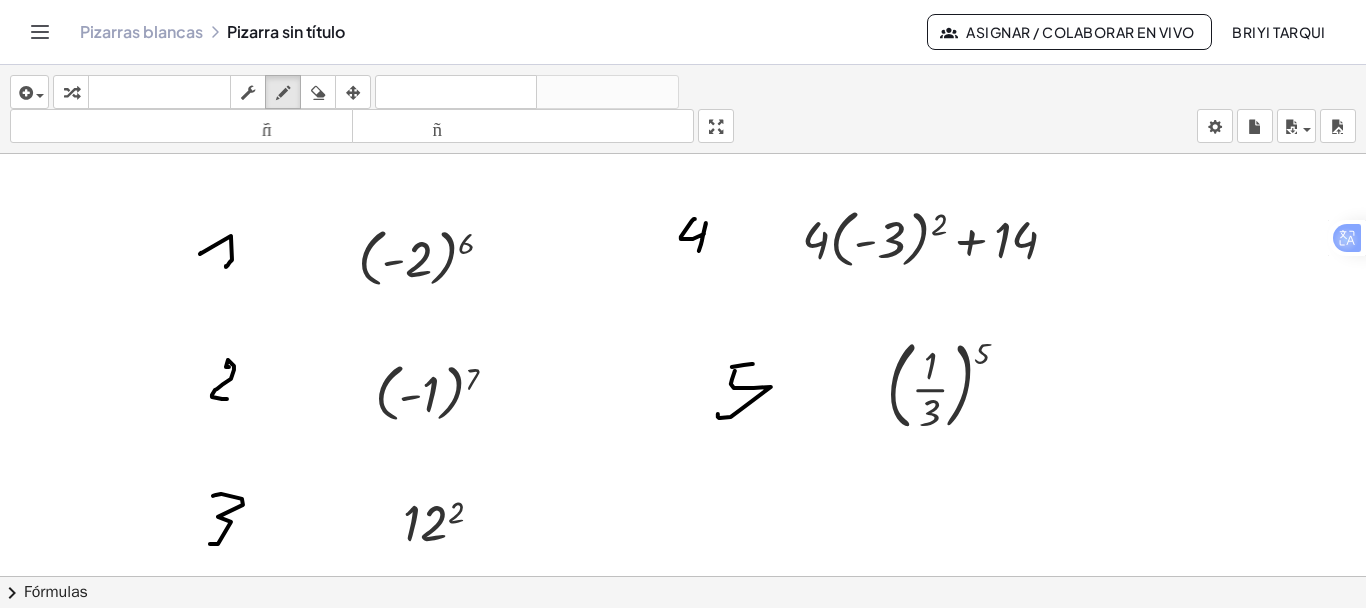 drag, startPoint x: 732, startPoint y: 365, endPoint x: 753, endPoint y: 362, distance: 21.213203 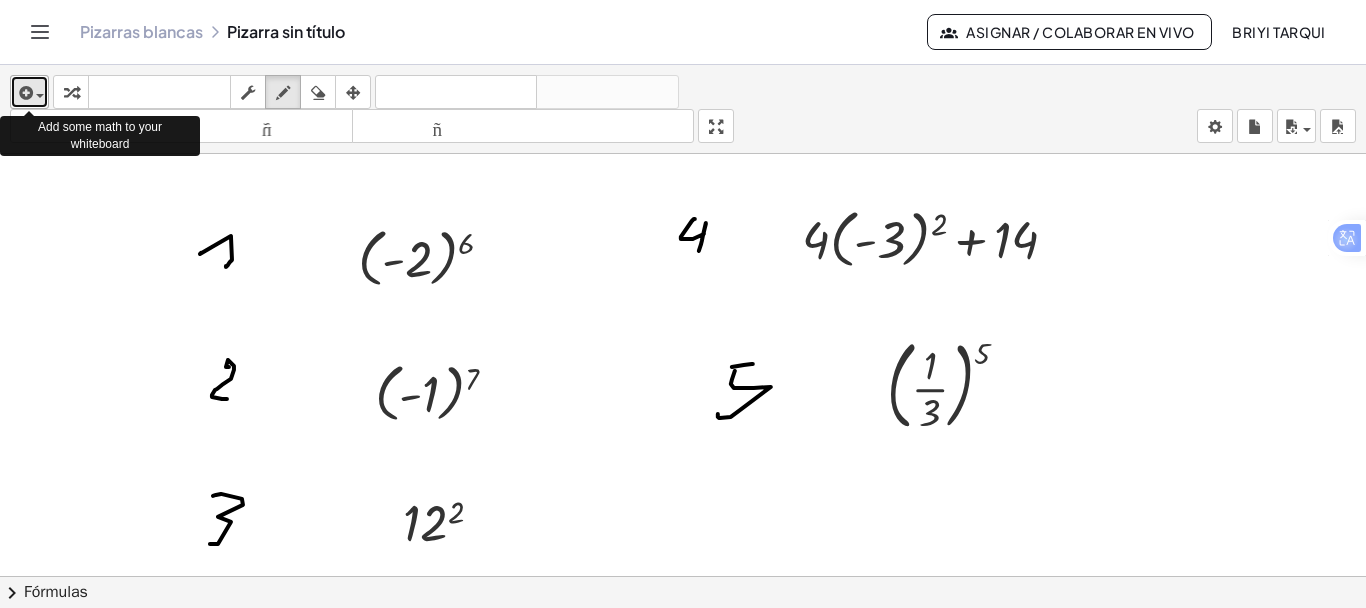 click at bounding box center (29, 92) 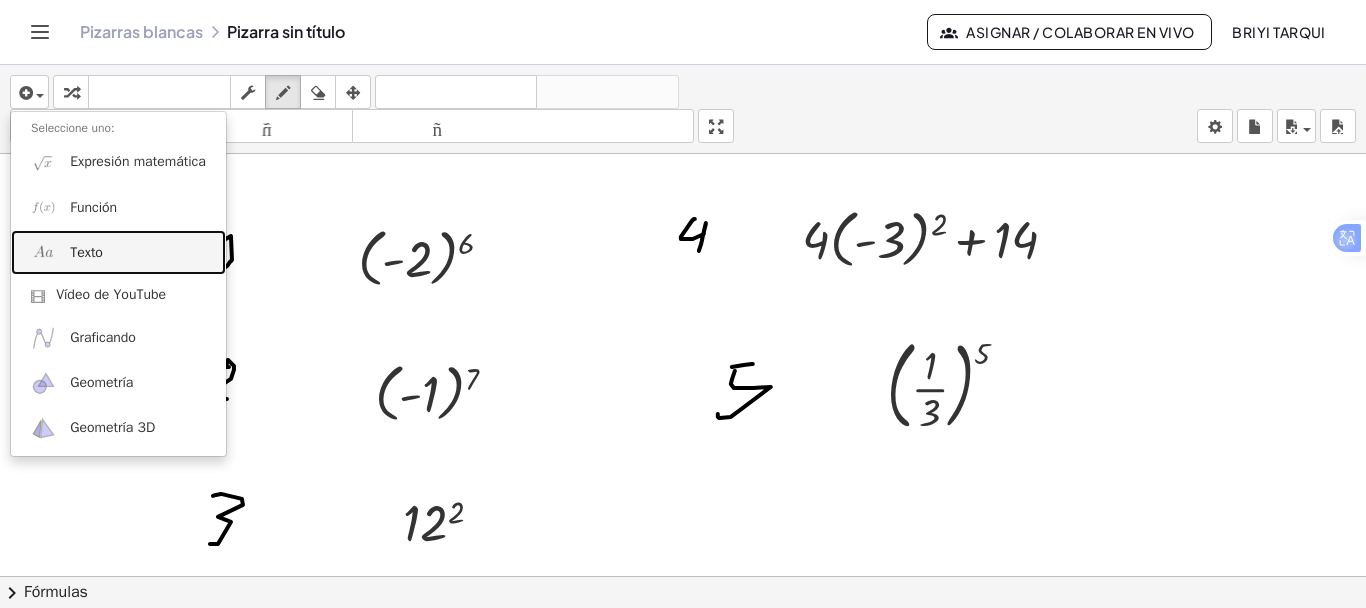 drag, startPoint x: 75, startPoint y: 246, endPoint x: 307, endPoint y: 226, distance: 232.86047 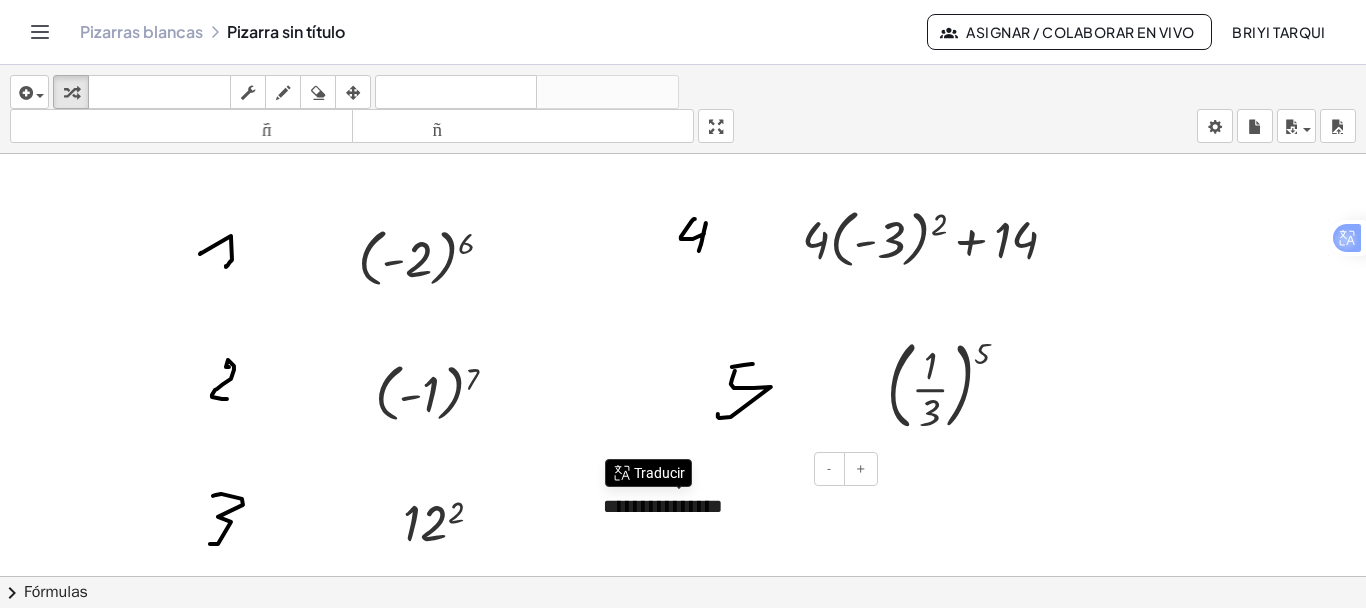 type 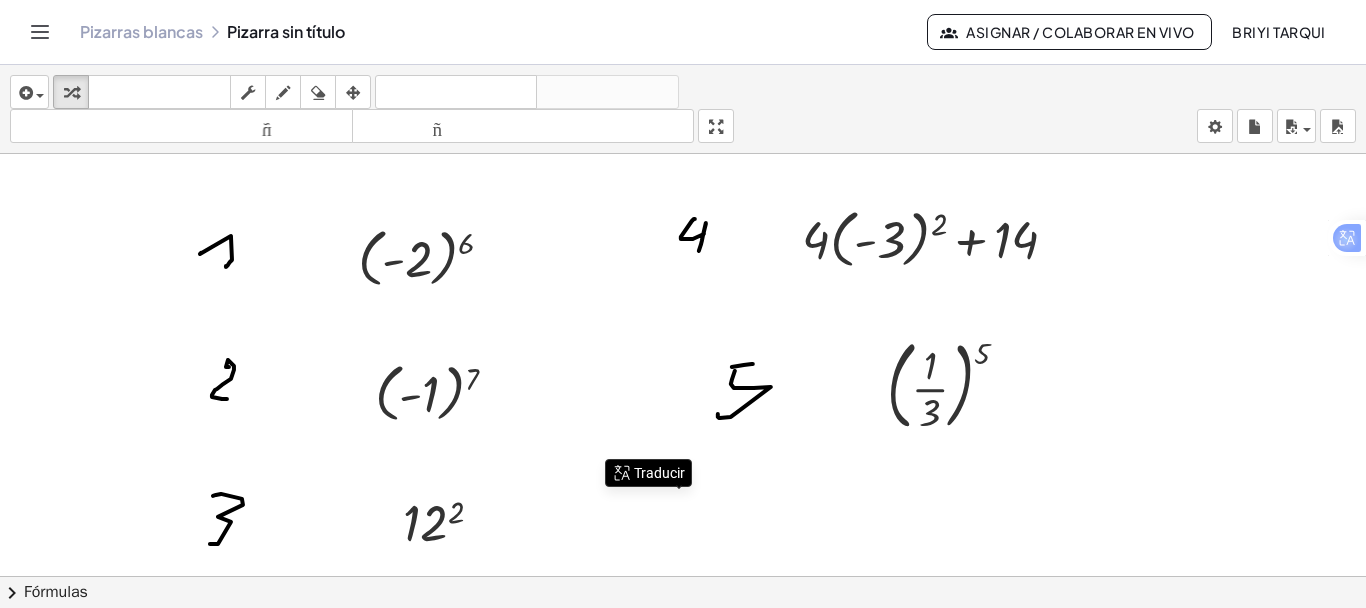 click on "Traducir" at bounding box center (659, 473) 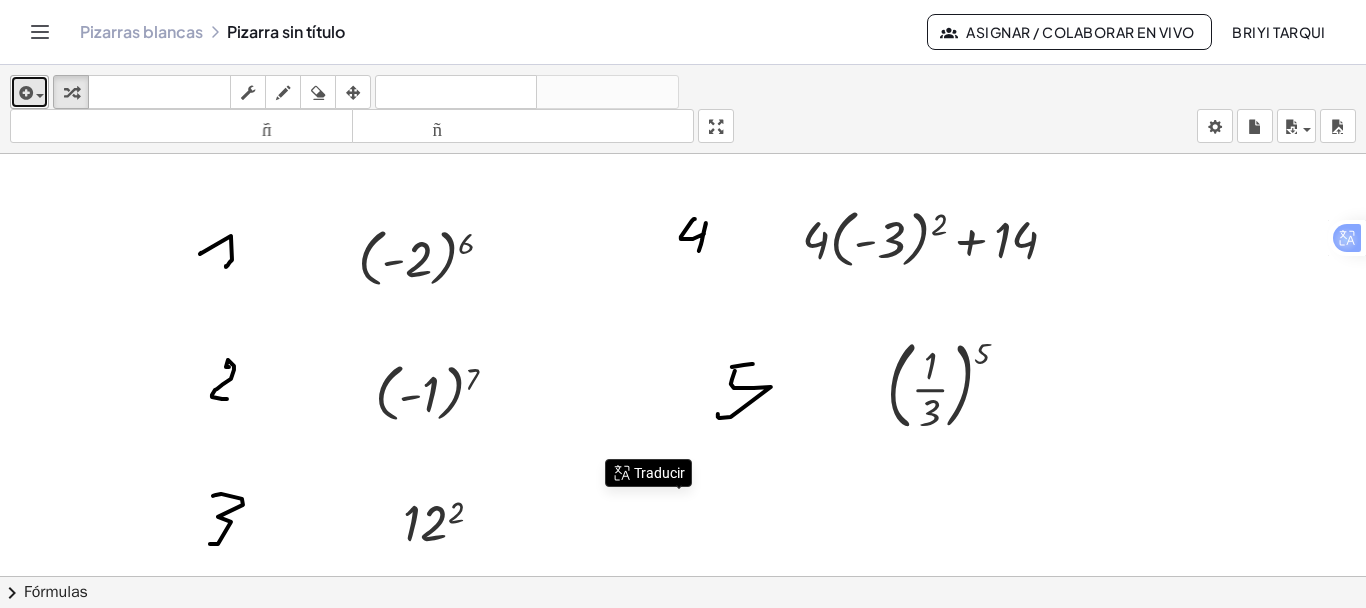 click at bounding box center (29, 92) 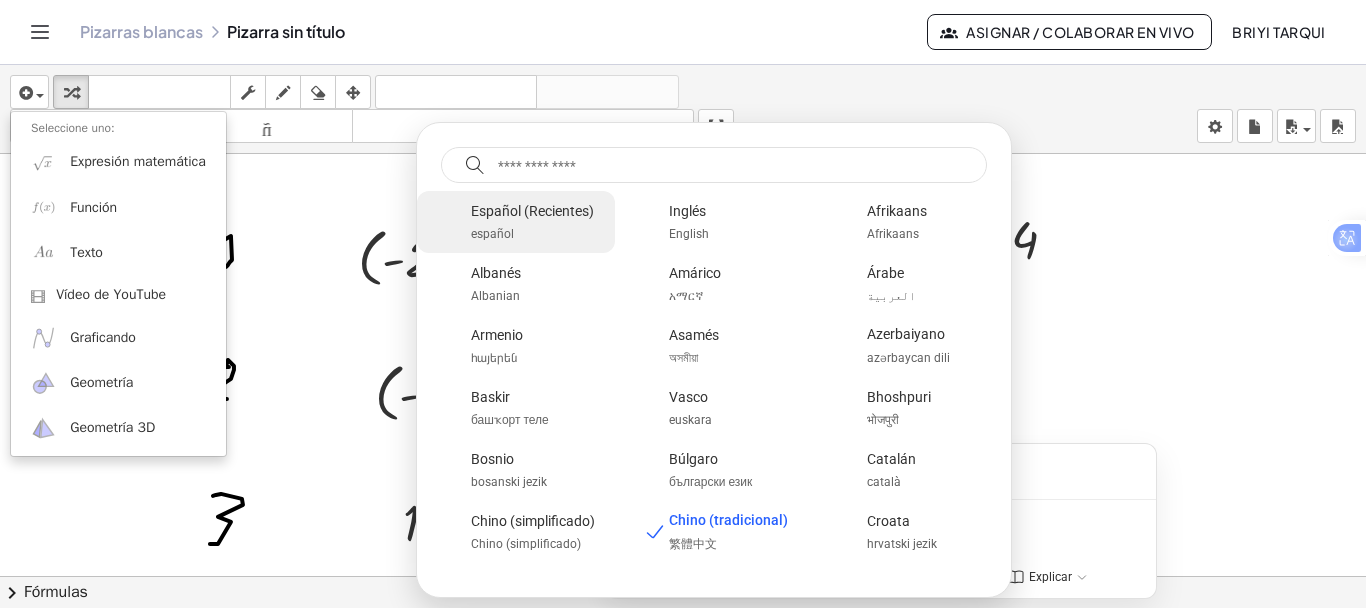 click on "Español (Recientes)" at bounding box center (540, 211) 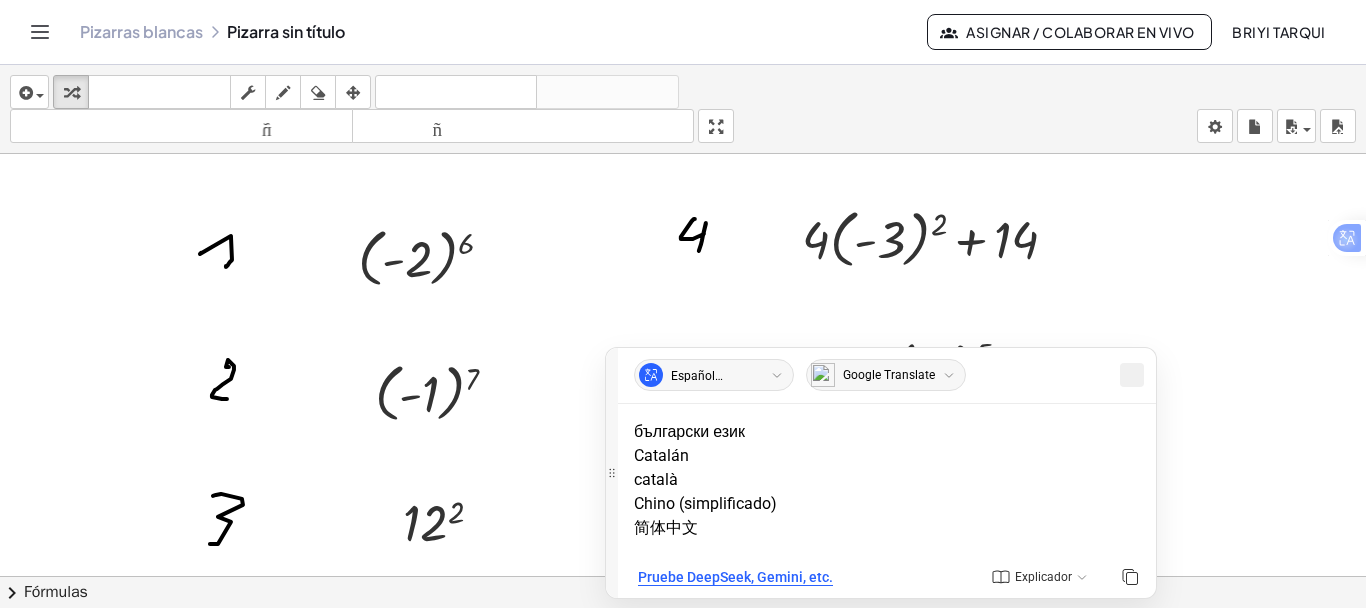 click at bounding box center [1132, 375] 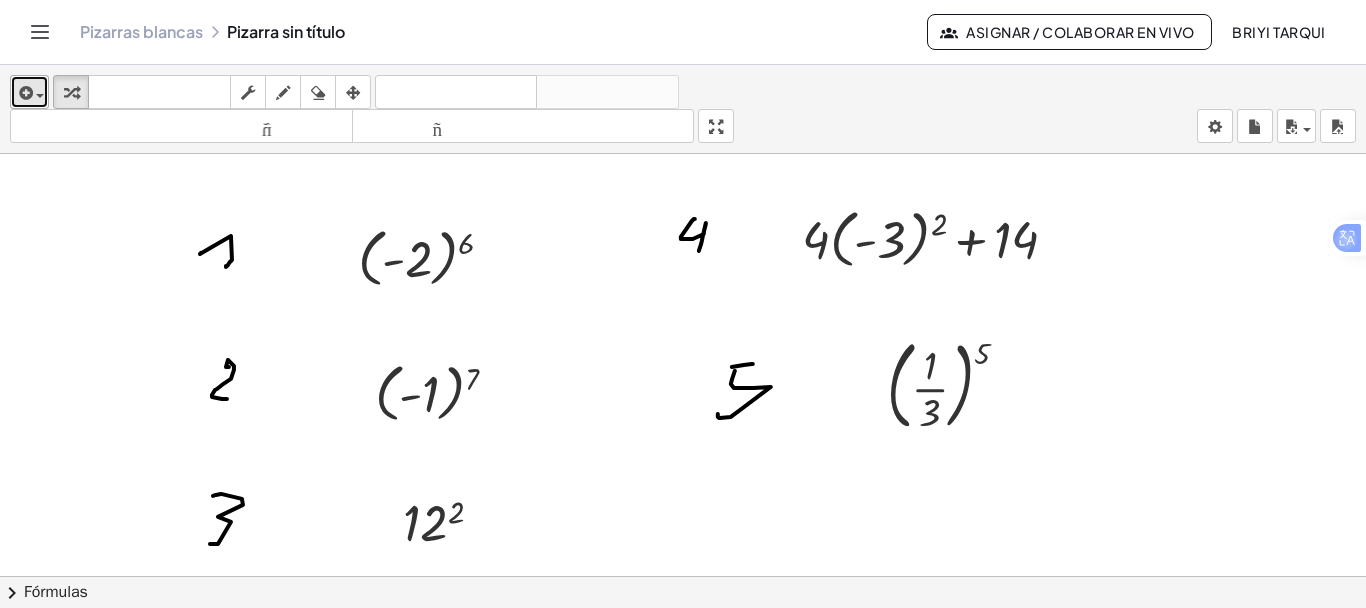 click at bounding box center [40, 96] 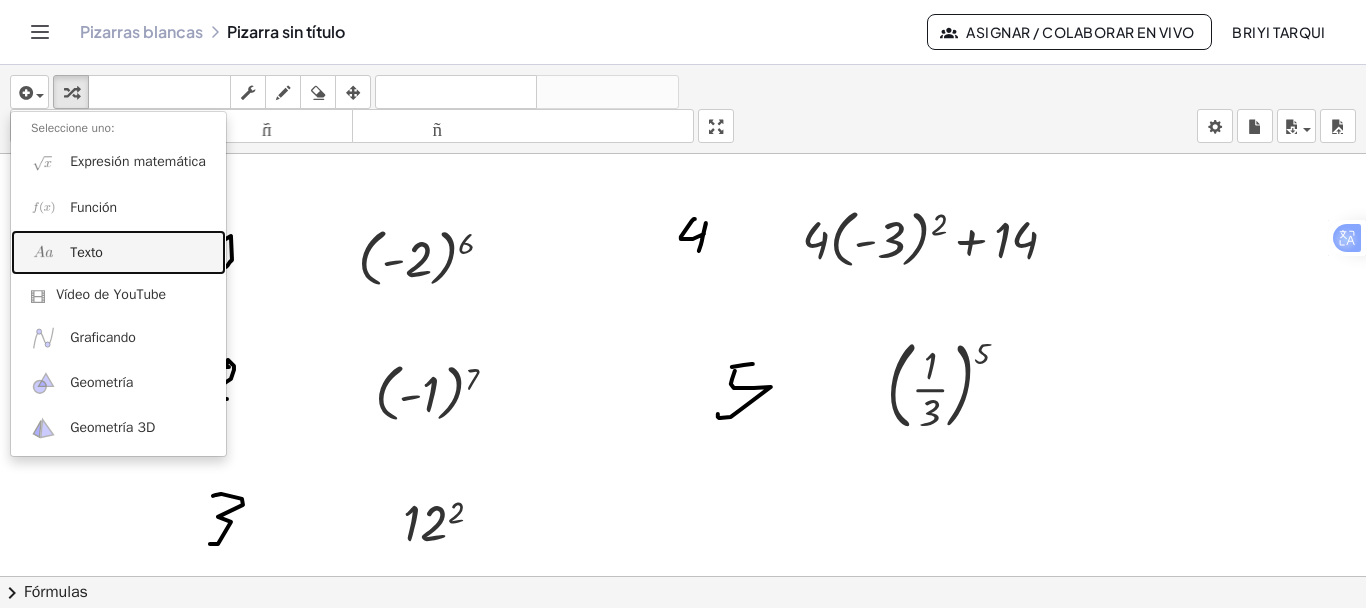 click on "Texto" at bounding box center [86, 252] 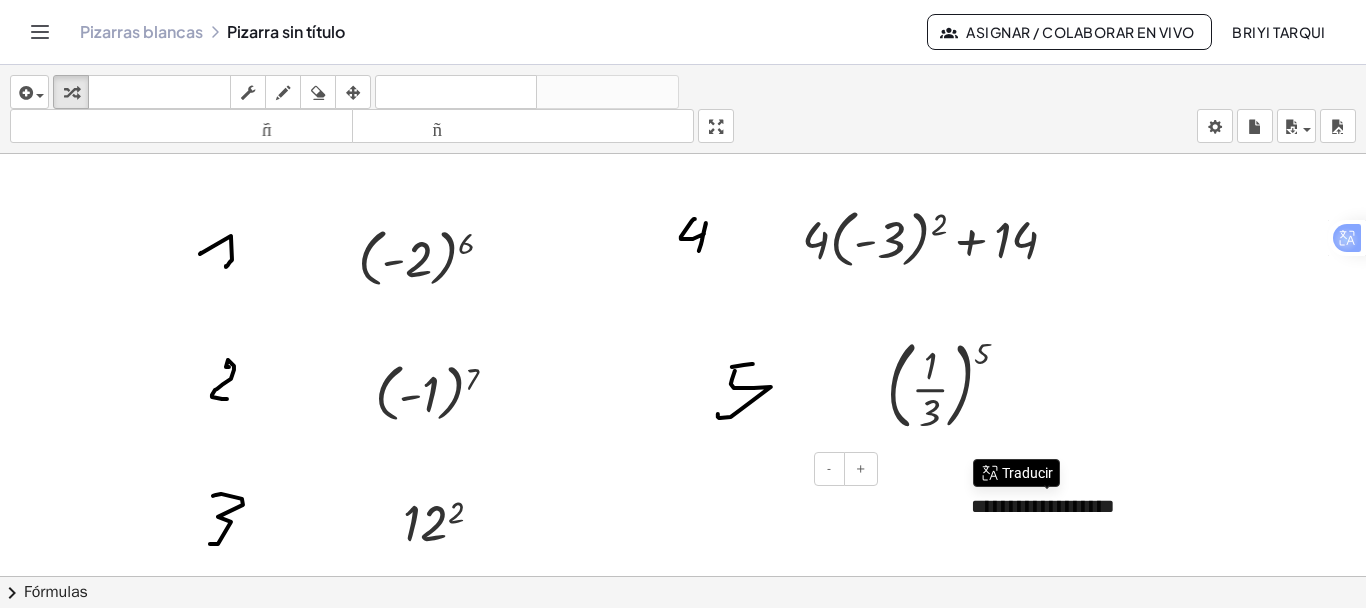 type 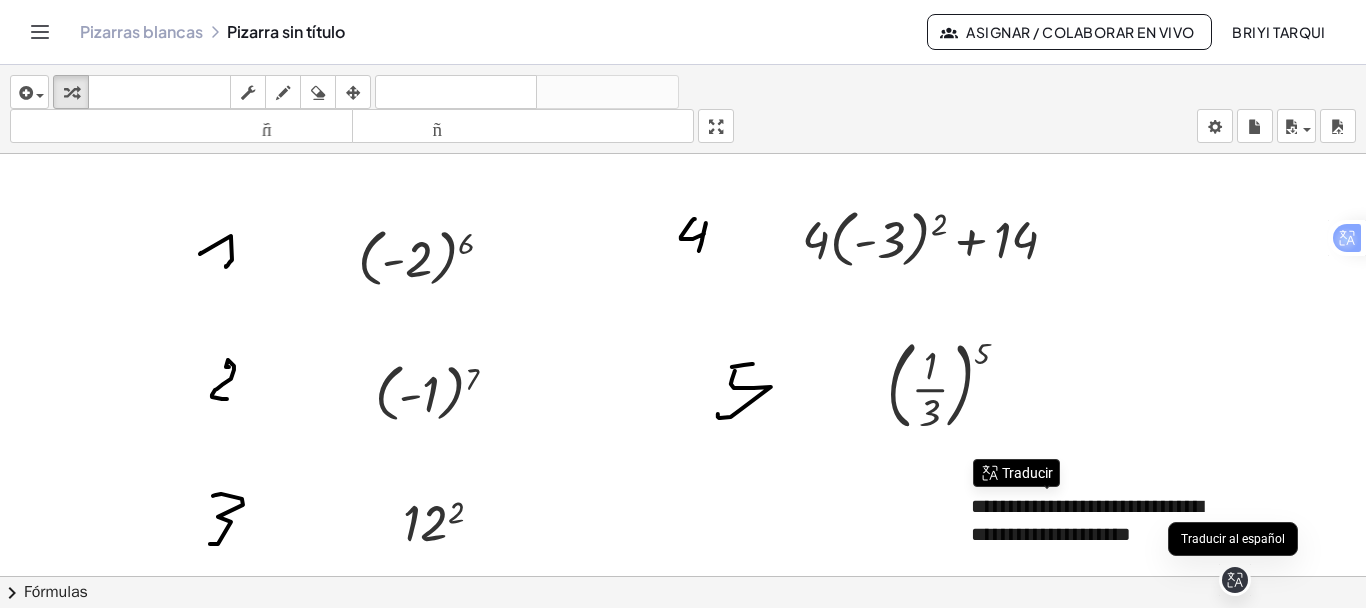 click at bounding box center [683, 639] 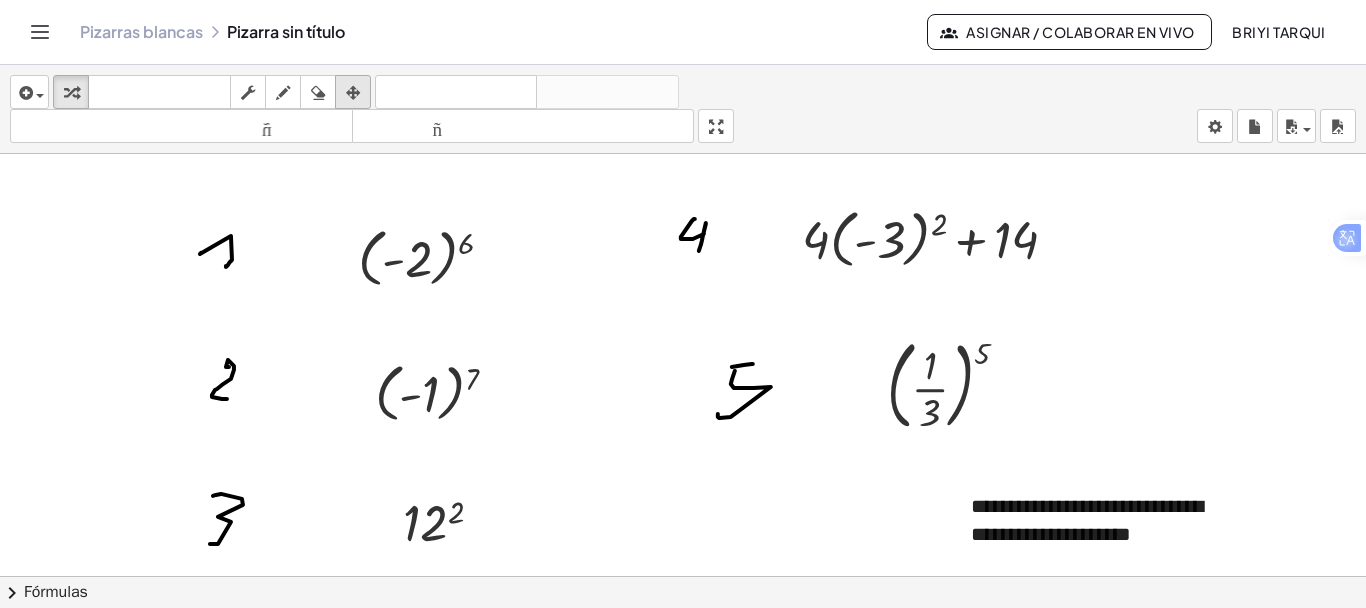 click at bounding box center [353, 93] 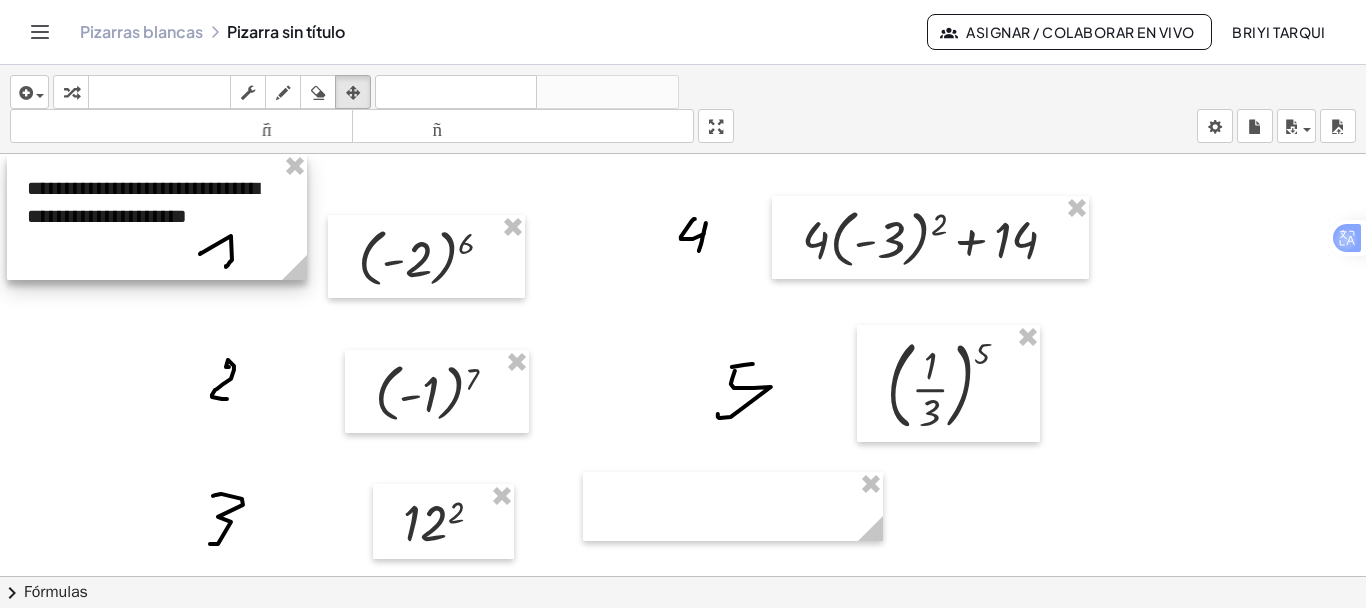 drag, startPoint x: 1072, startPoint y: 534, endPoint x: 128, endPoint y: 165, distance: 1013.5566 